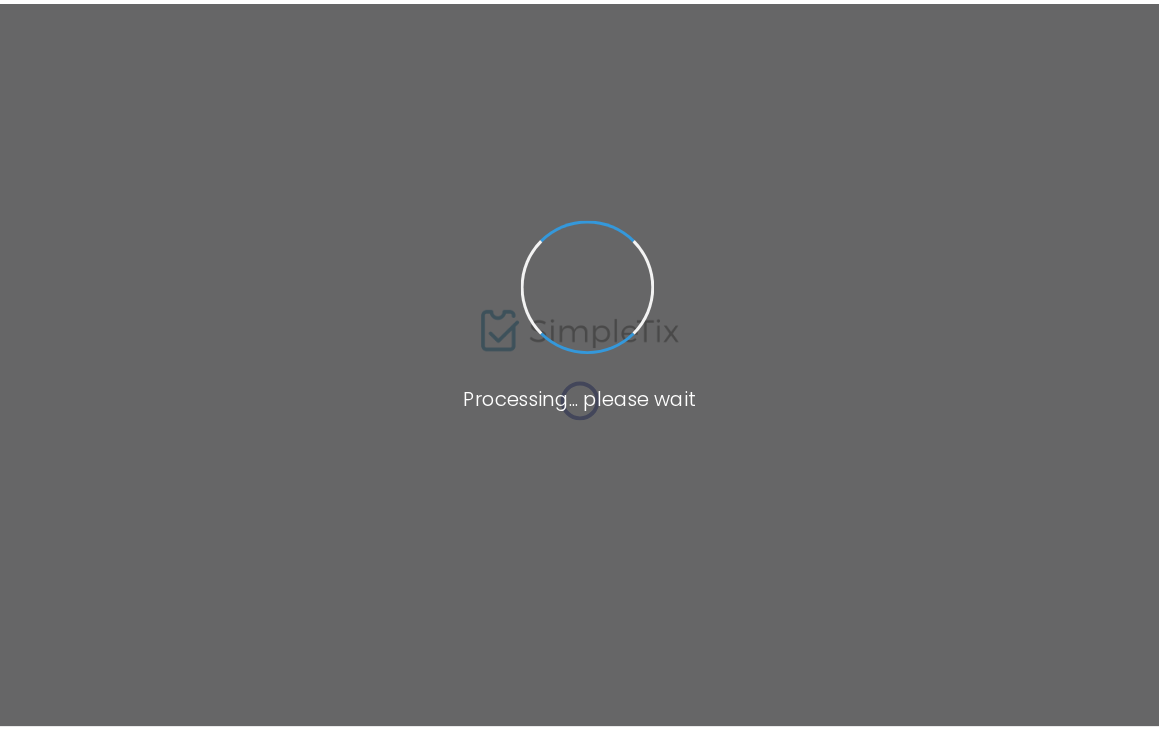 scroll, scrollTop: 0, scrollLeft: 0, axis: both 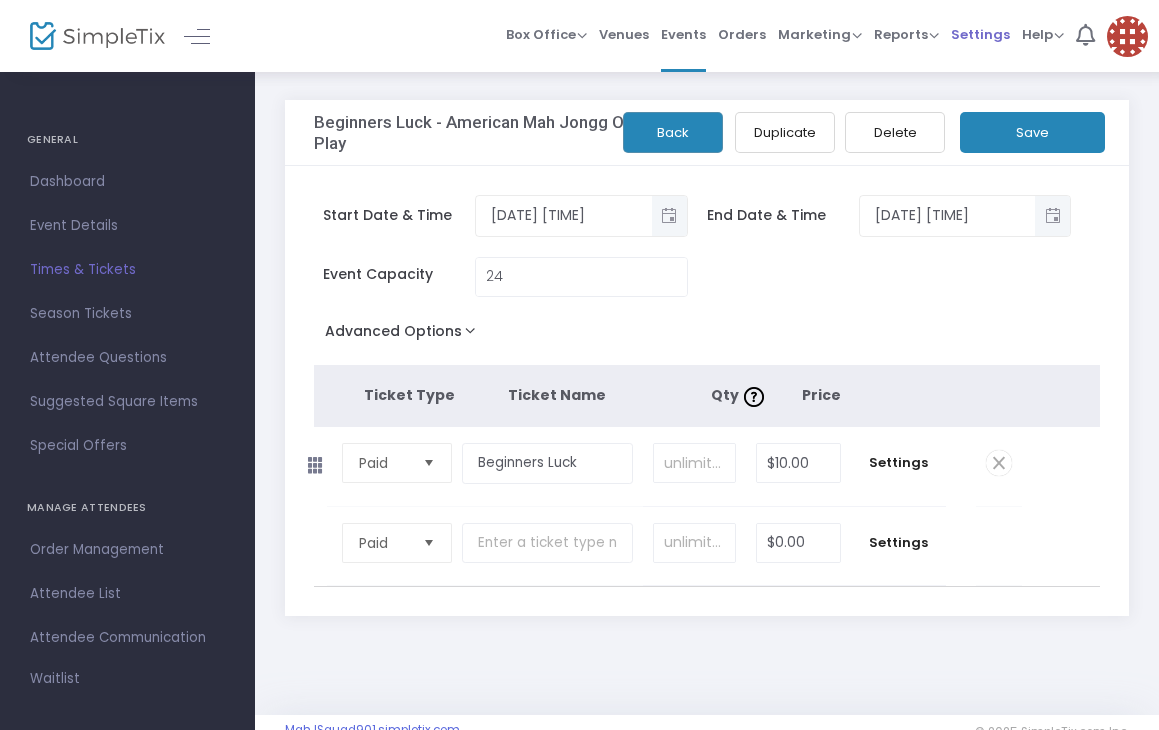 click on "Settings" at bounding box center (980, 34) 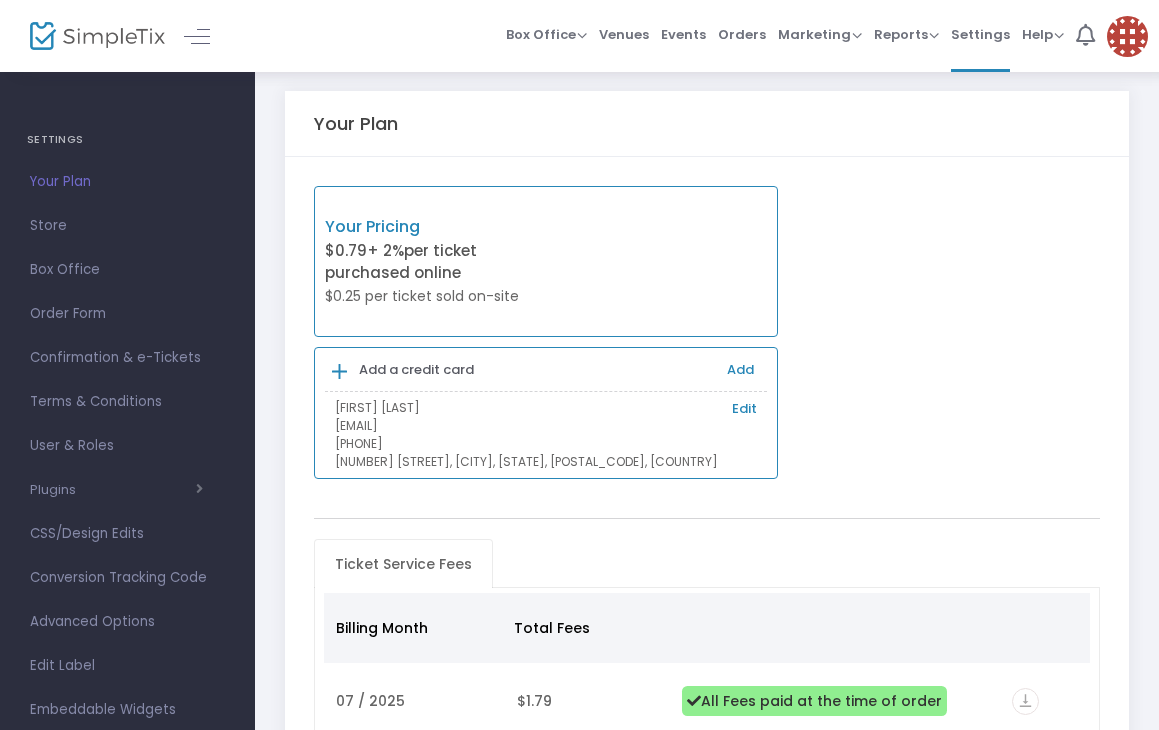 scroll, scrollTop: 0, scrollLeft: 0, axis: both 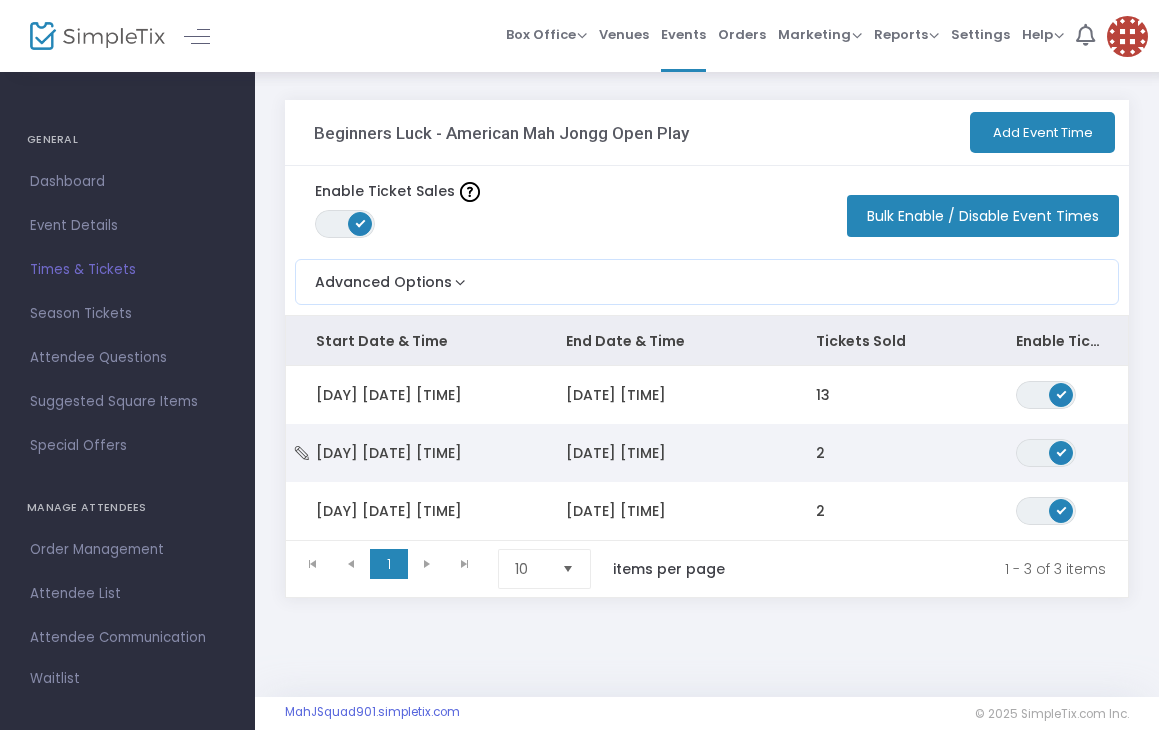 click on "8/16/2025 3:00 PM" 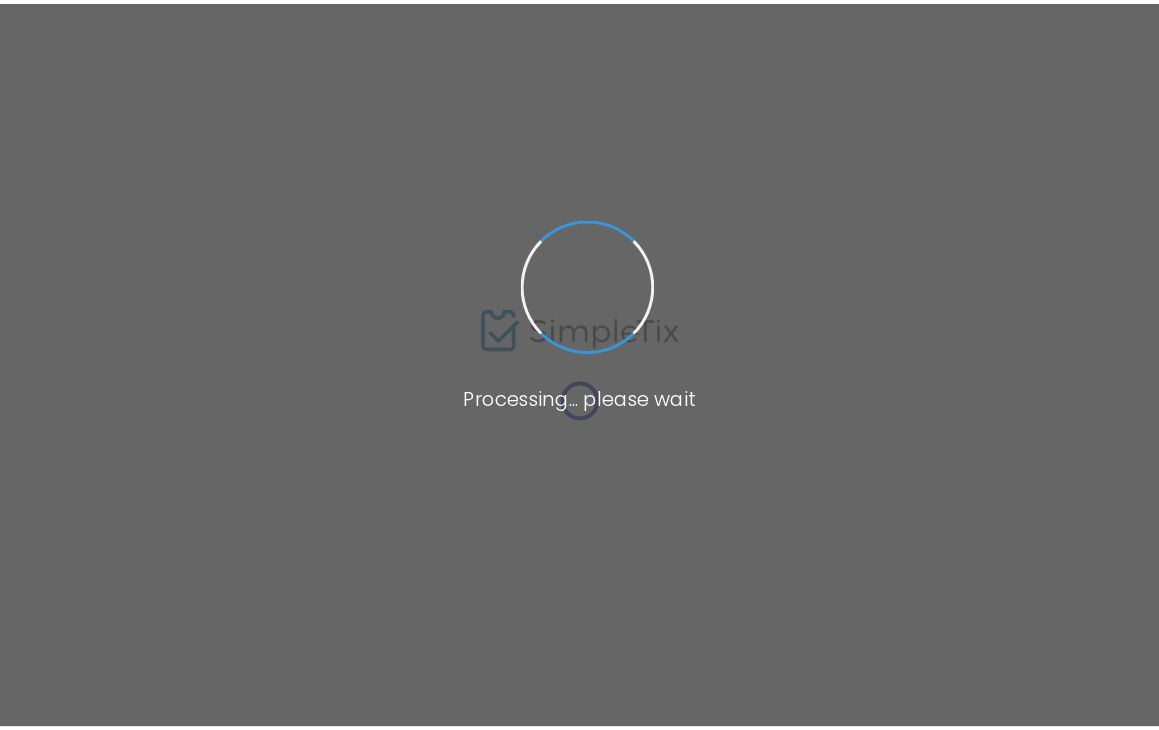 scroll, scrollTop: 0, scrollLeft: 0, axis: both 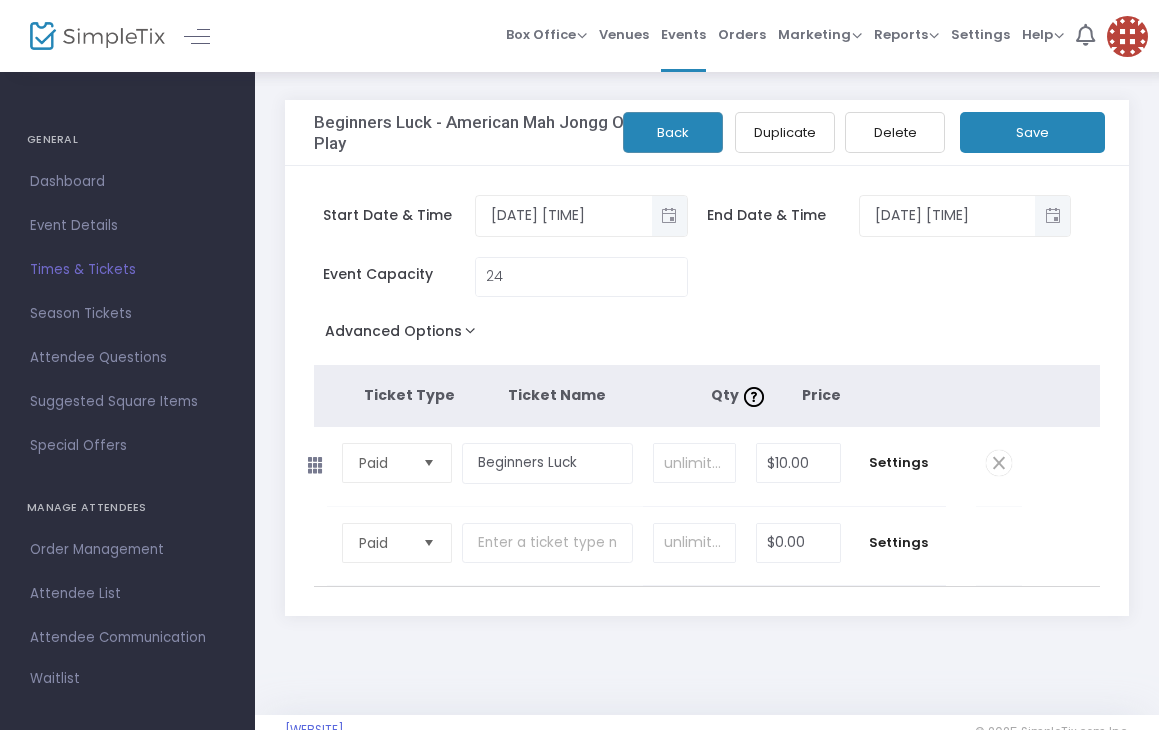 click on "Advanced Options" 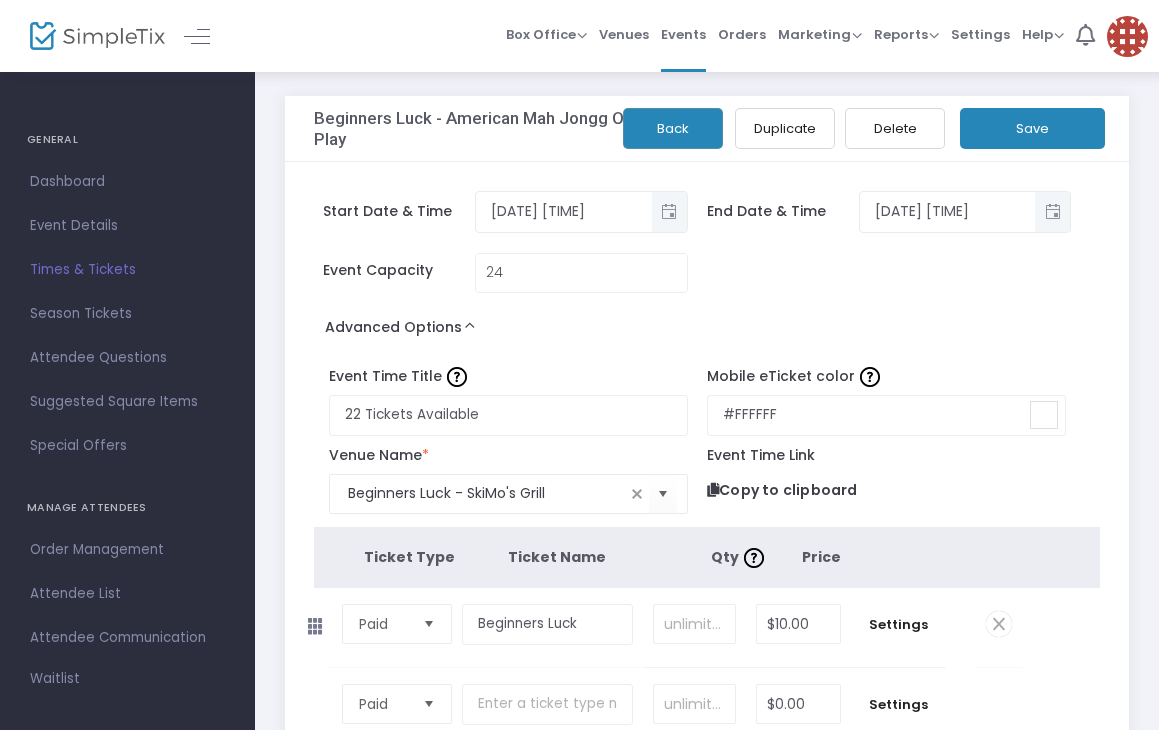 scroll, scrollTop: 0, scrollLeft: 0, axis: both 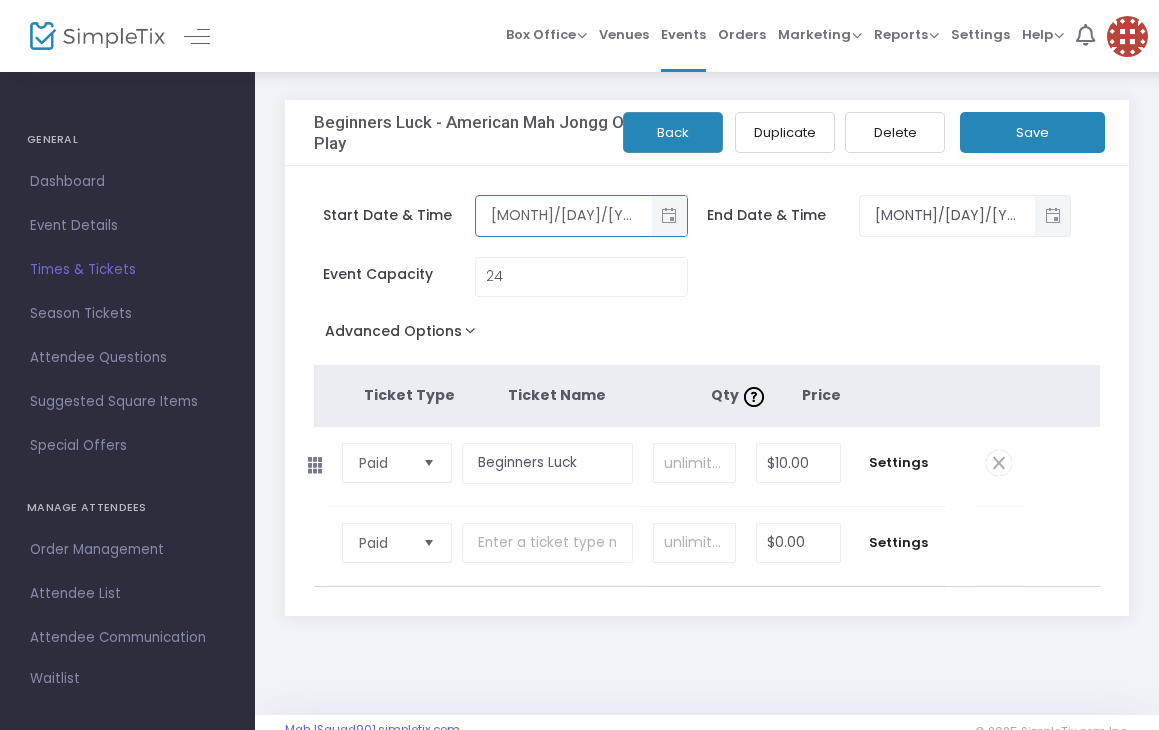 click on "[DATE] [TIME]" at bounding box center [563, 215] 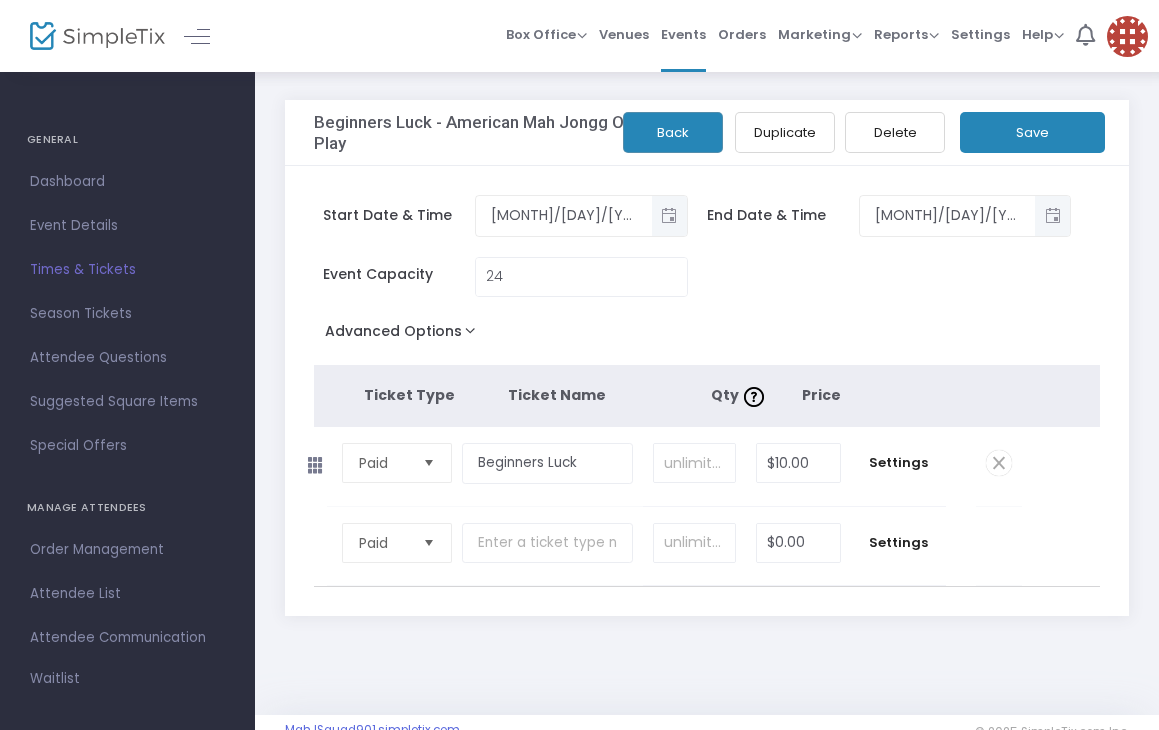 click on "Event Capacity  24" 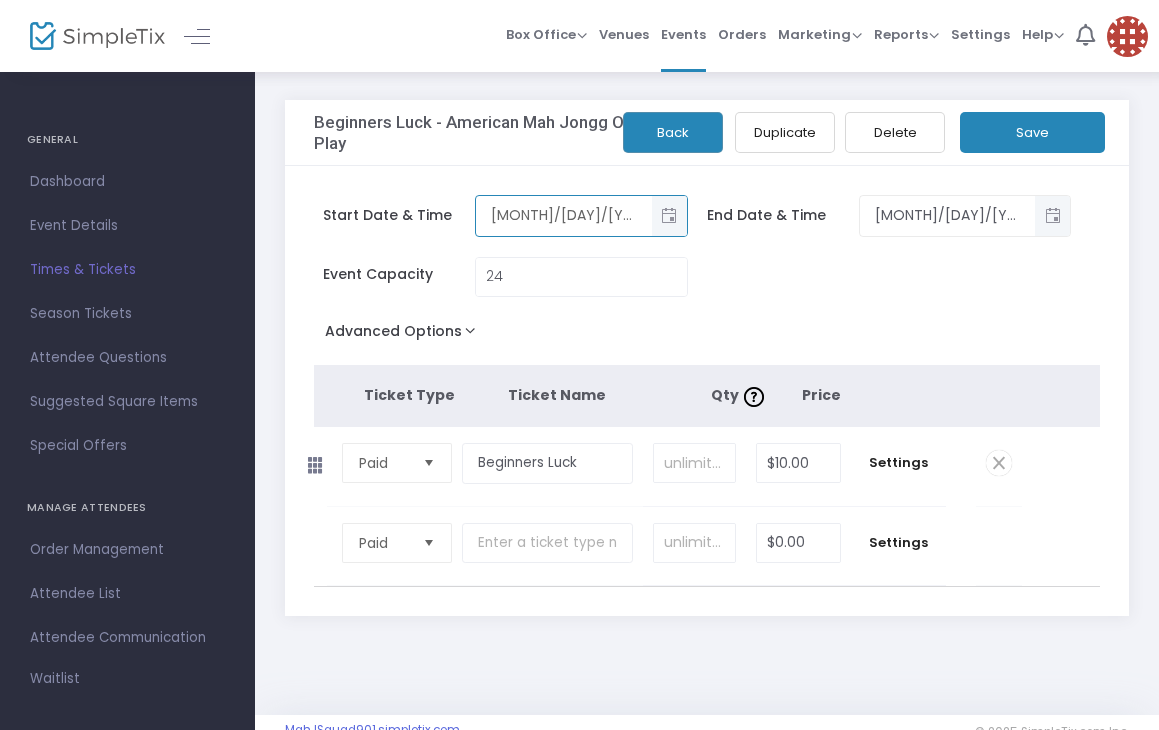 click on "8/8/2025 12:00 AM" at bounding box center (563, 215) 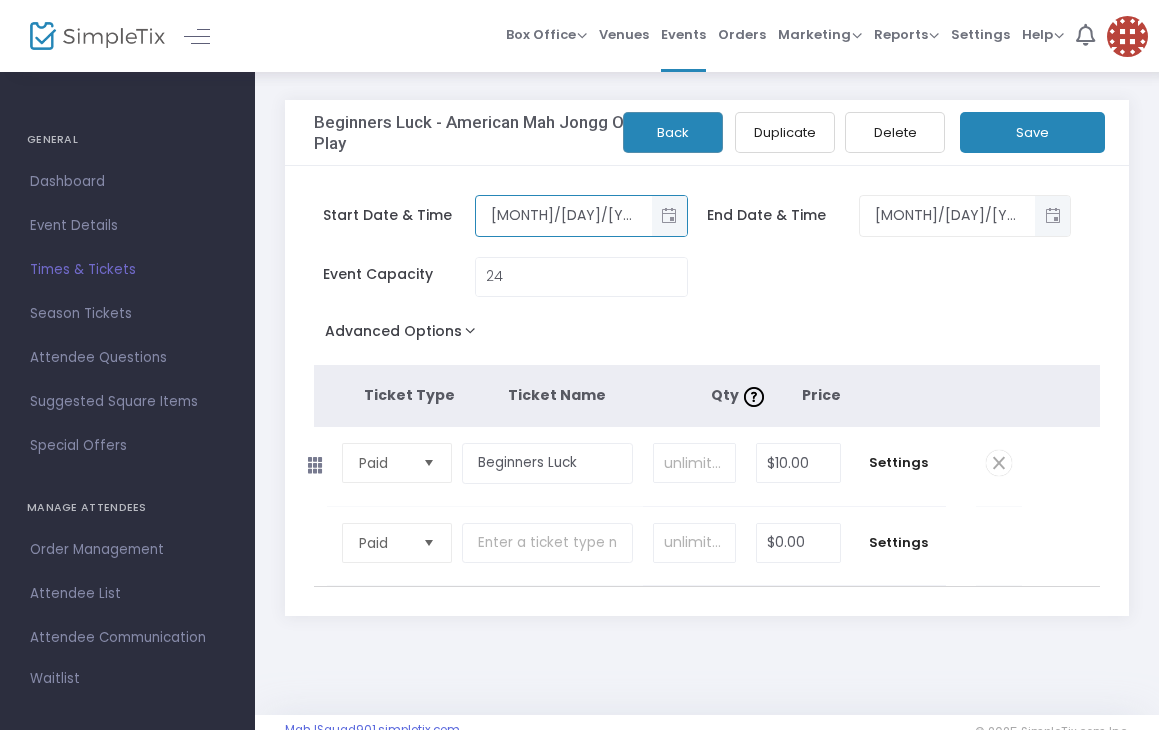type on "8/8/2025 12:00 AM" 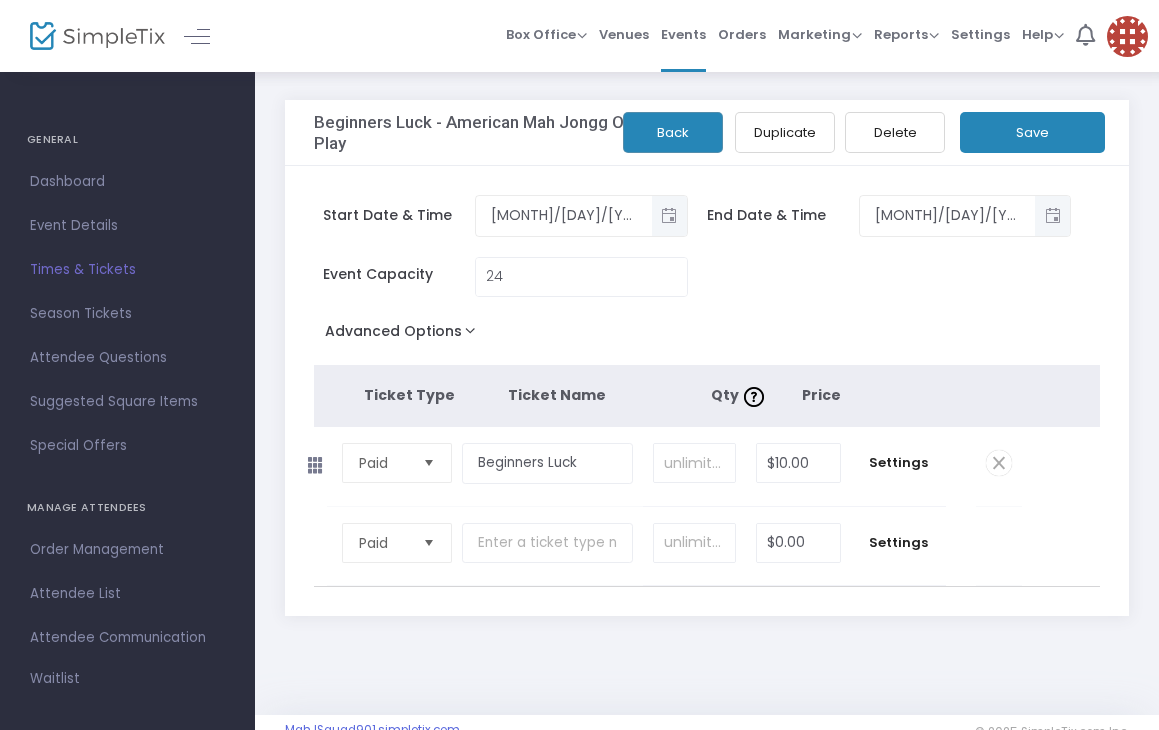 click on "Save" 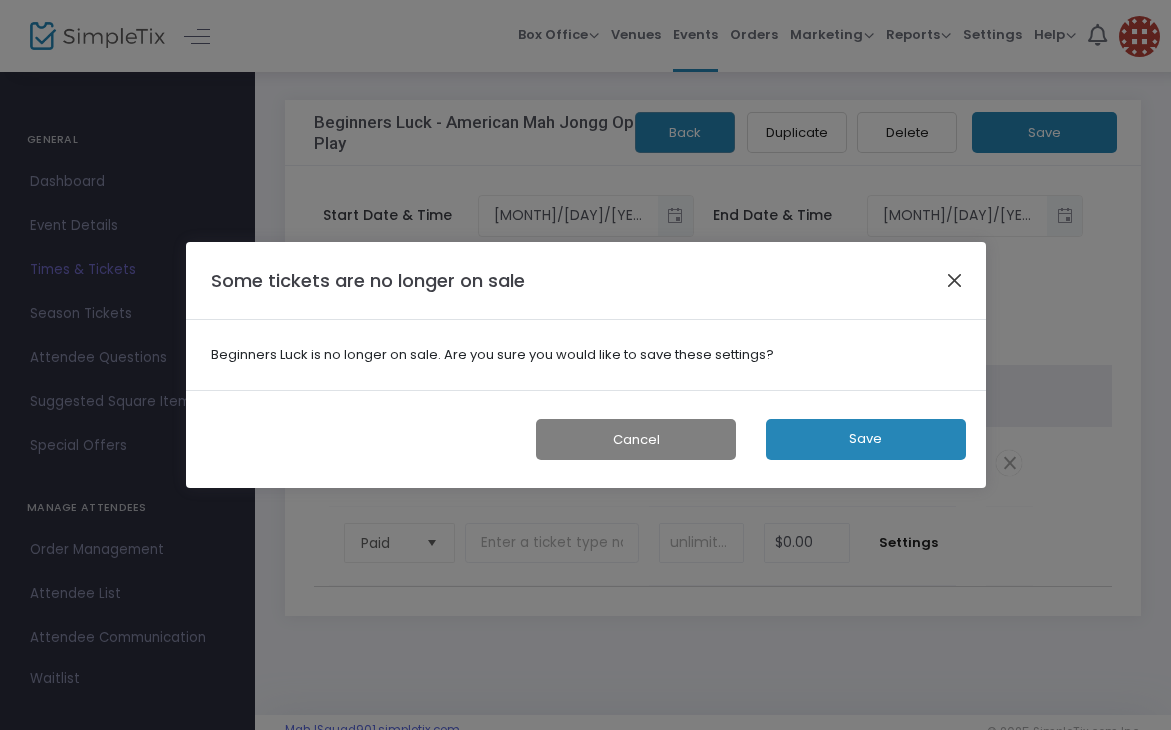 click 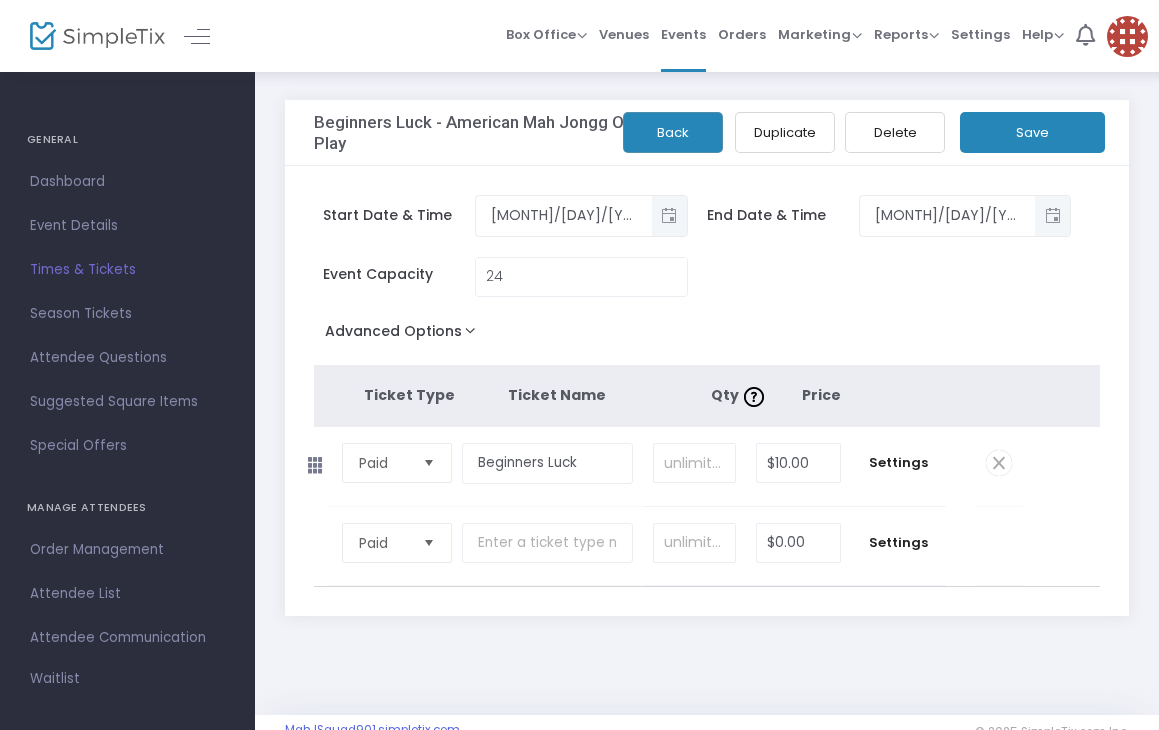 click on "Back" 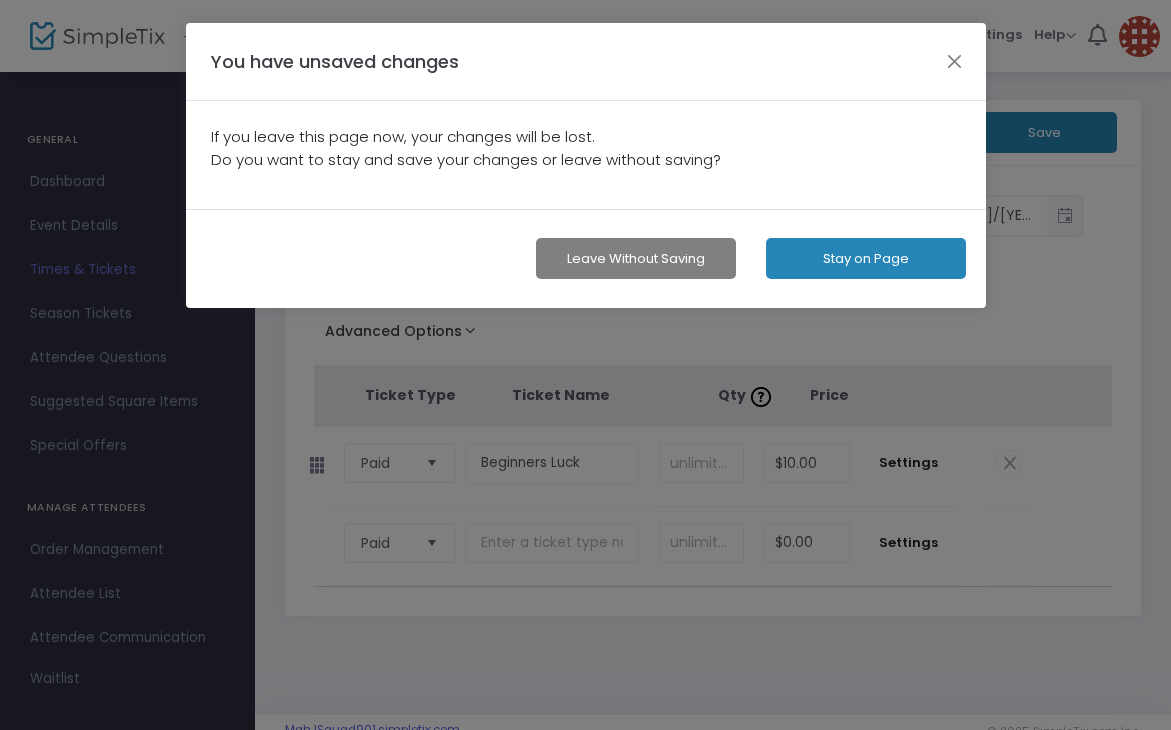 click on "Leave without Saving" 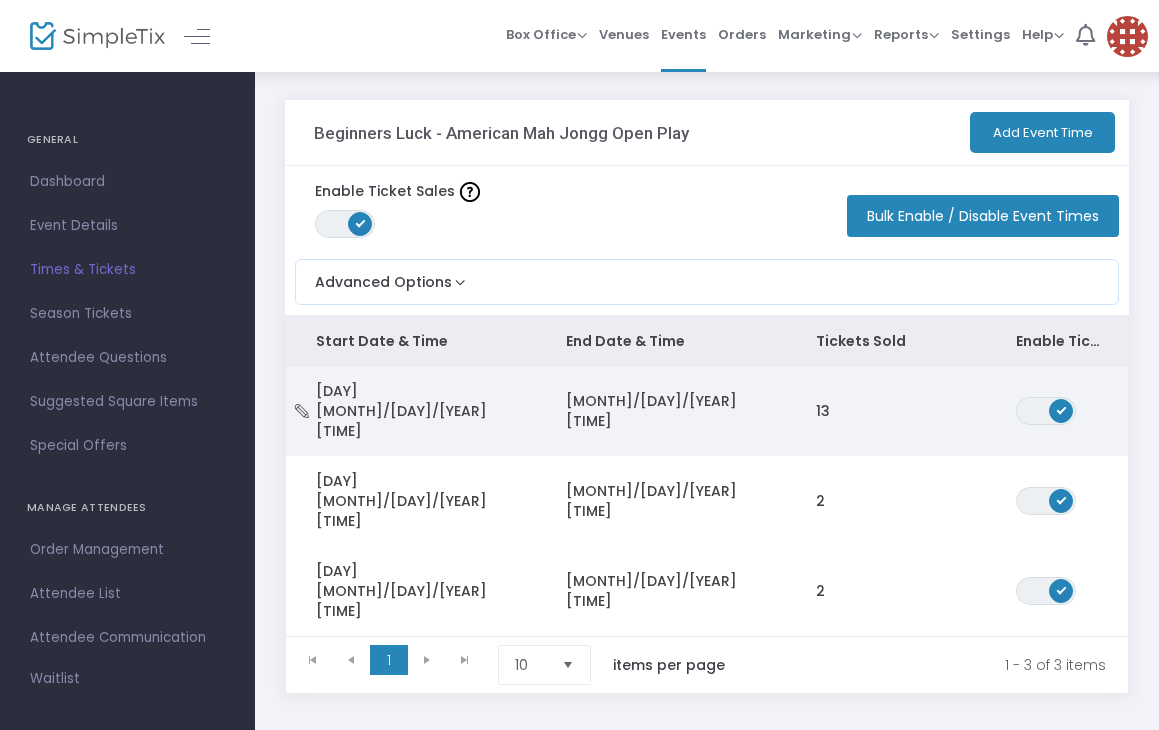 click 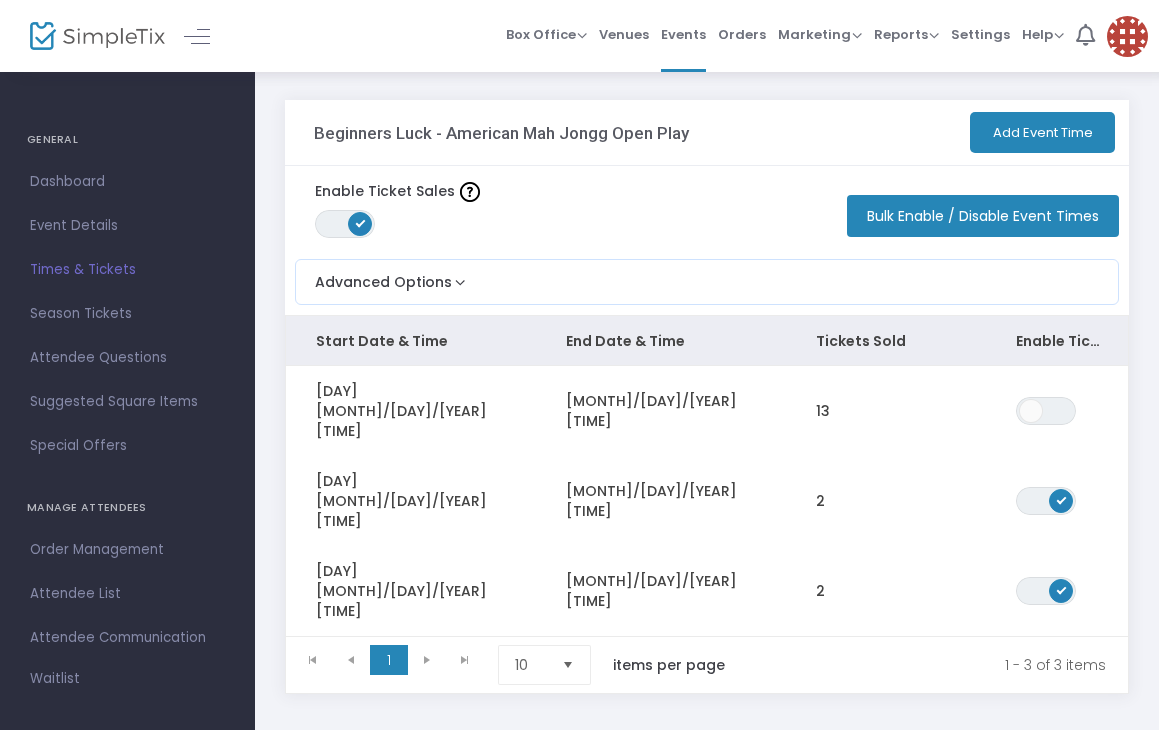 click on "Add Event Time" 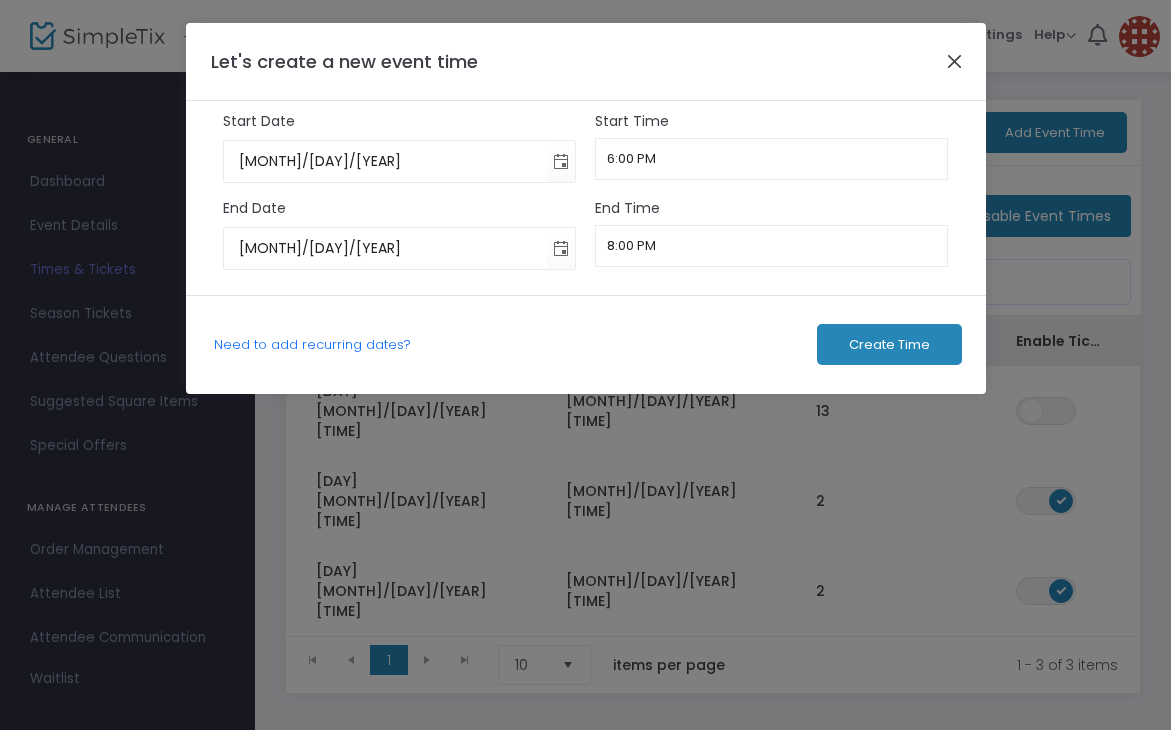 click 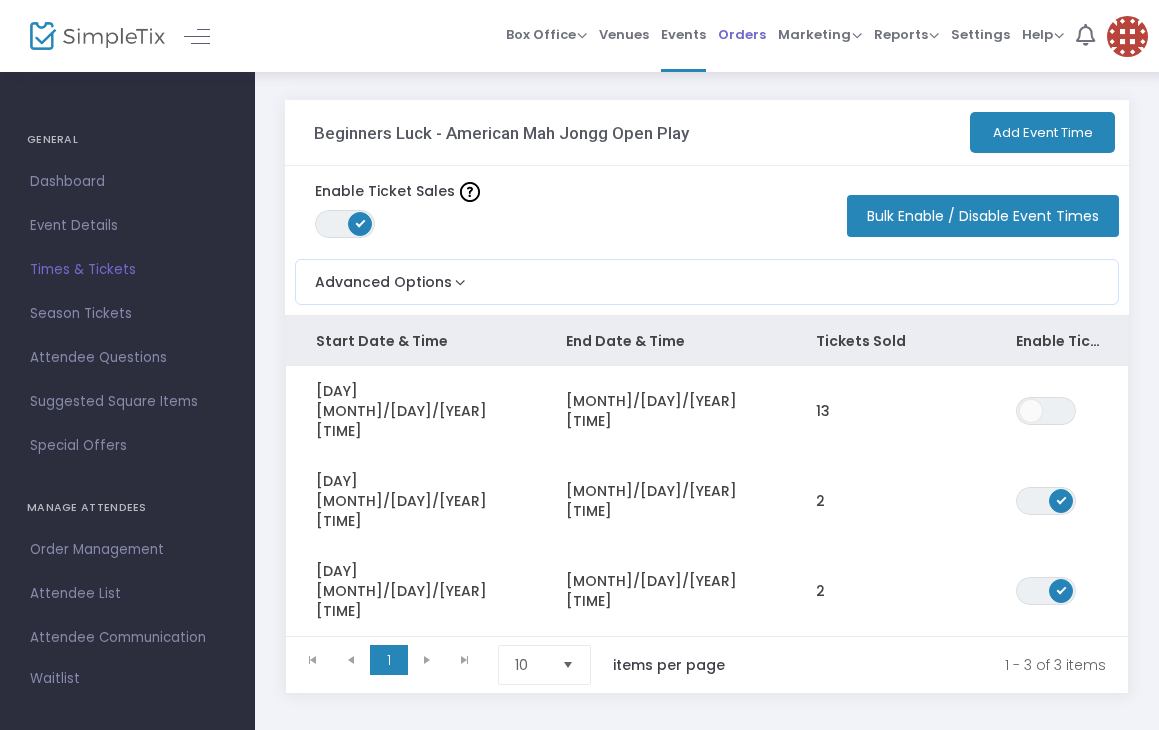click on "Orders" at bounding box center (742, 34) 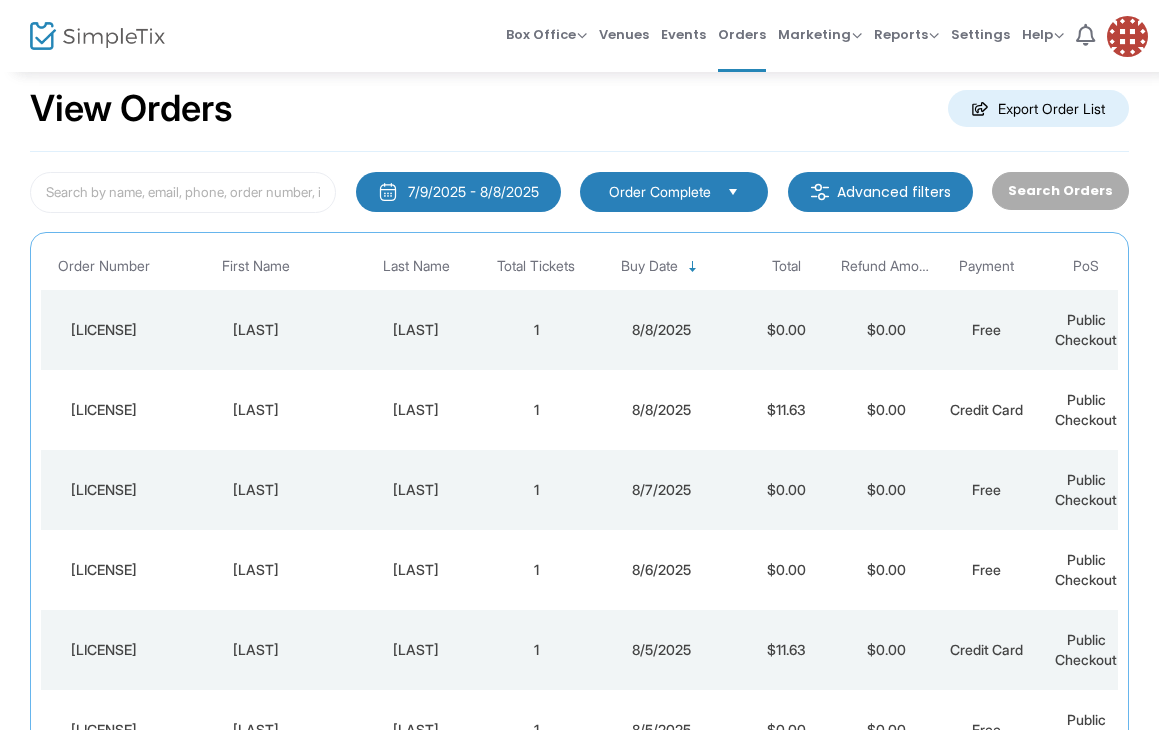 scroll, scrollTop: 25, scrollLeft: 0, axis: vertical 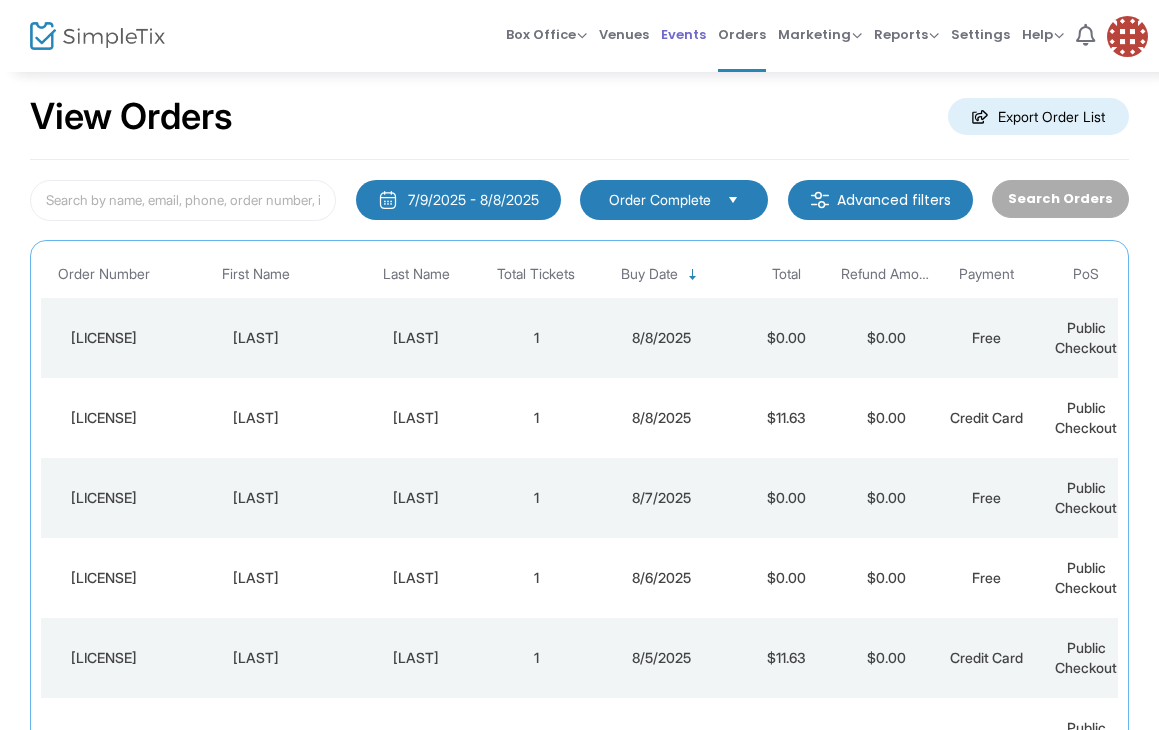 click on "Events" at bounding box center [683, 34] 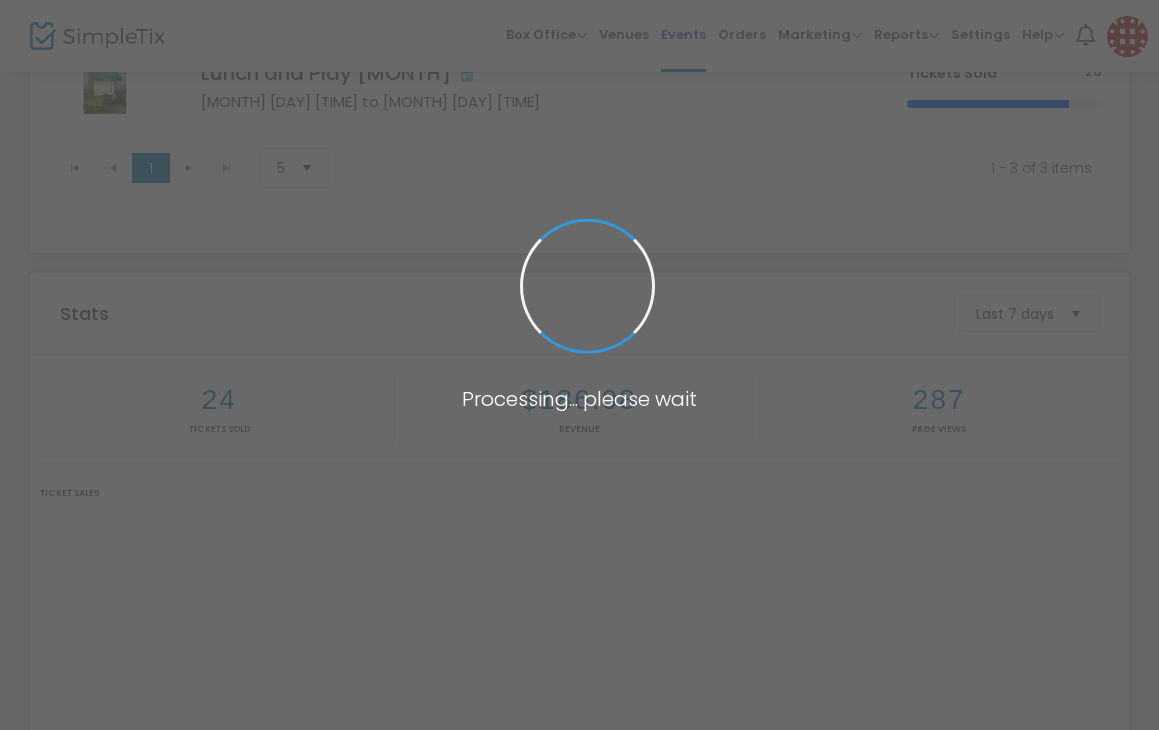 scroll, scrollTop: 775, scrollLeft: 0, axis: vertical 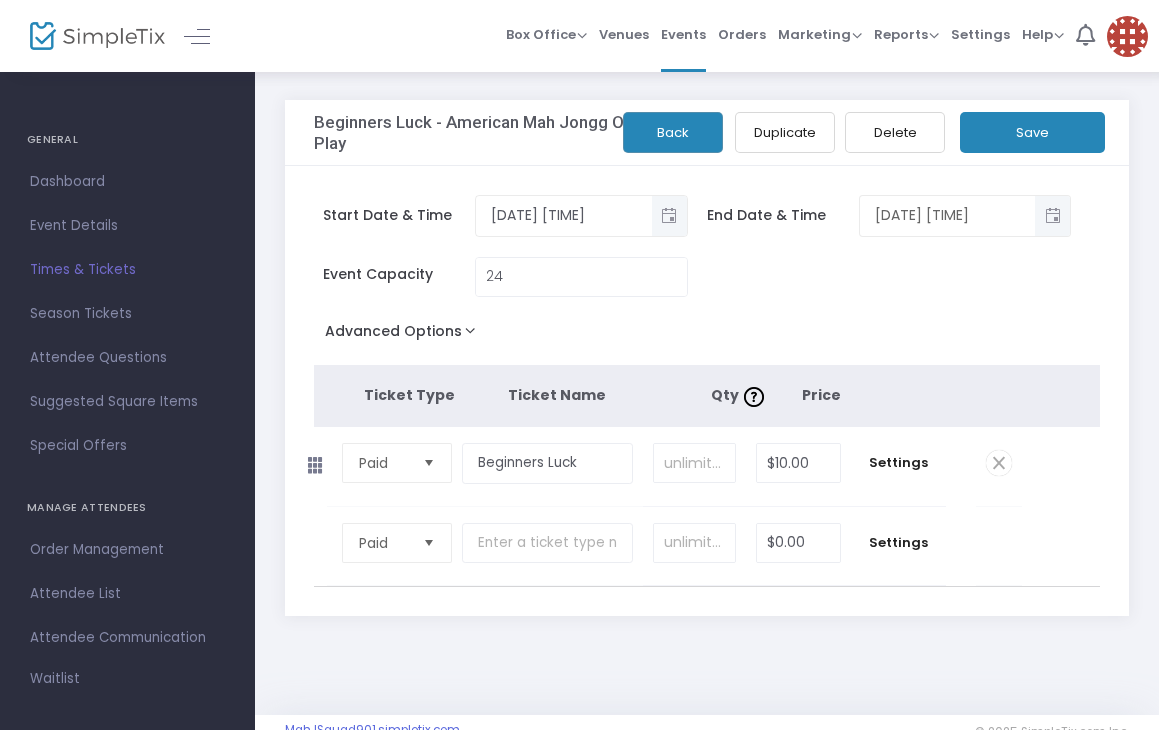 click 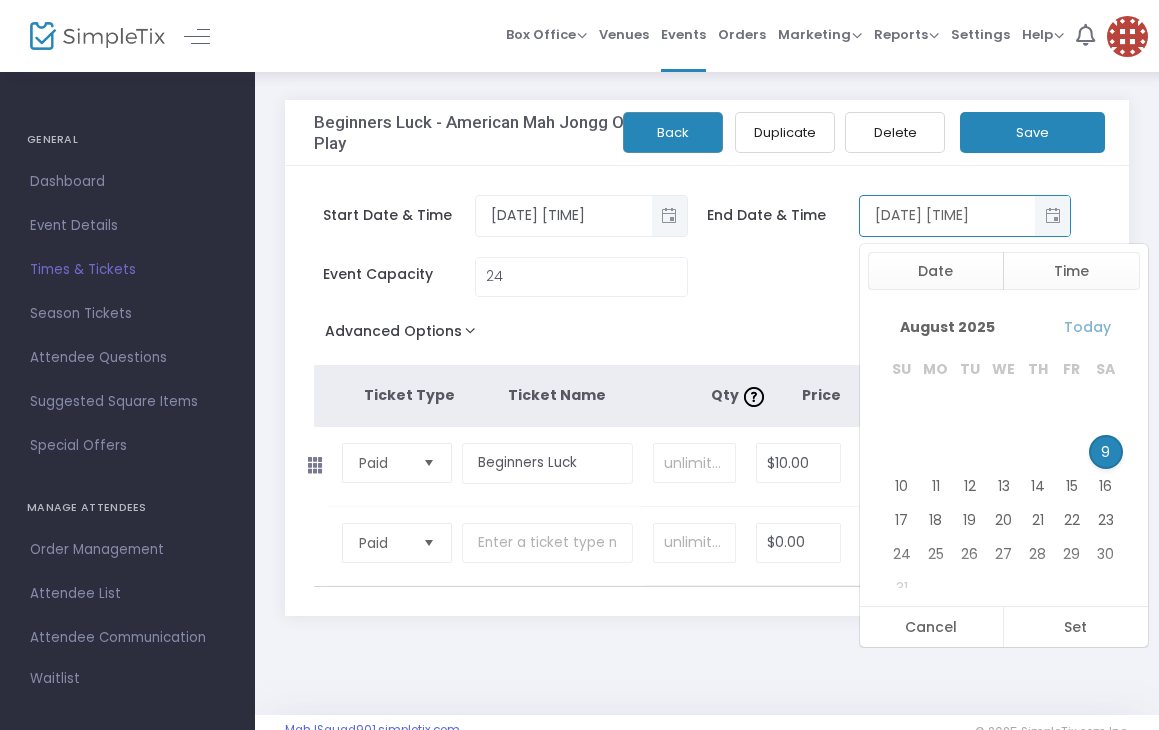 scroll, scrollTop: 120, scrollLeft: 0, axis: vertical 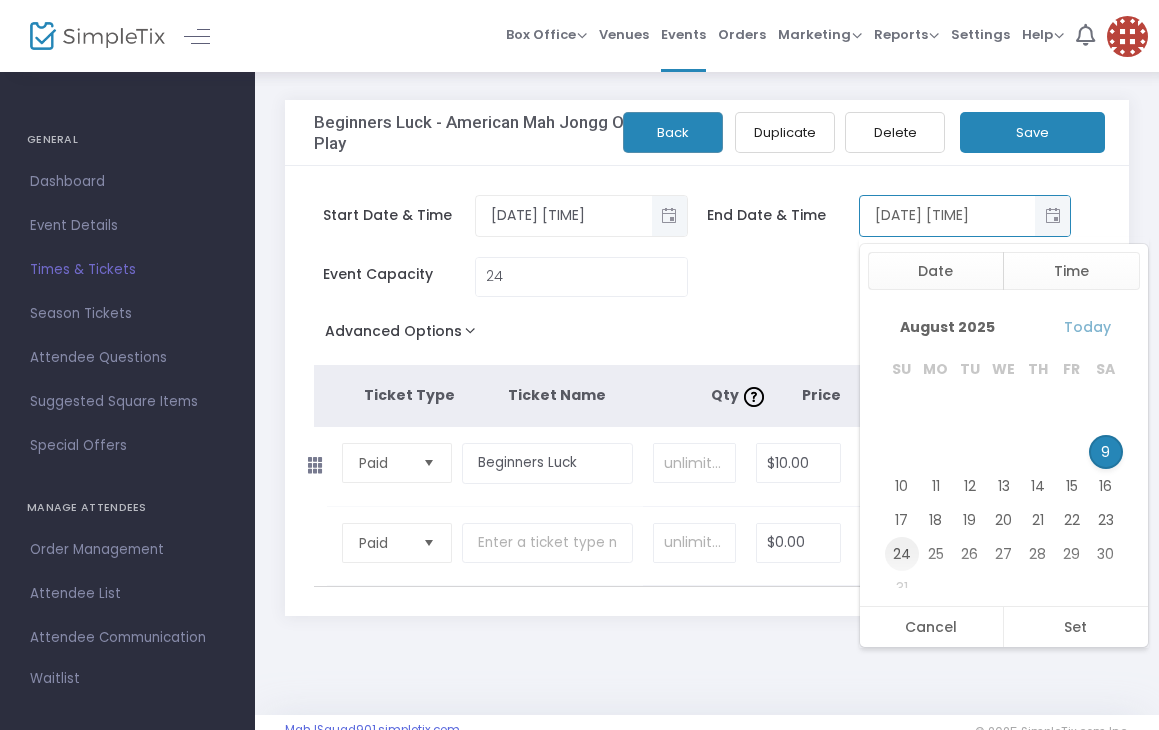 click on "24" at bounding box center (902, 554) 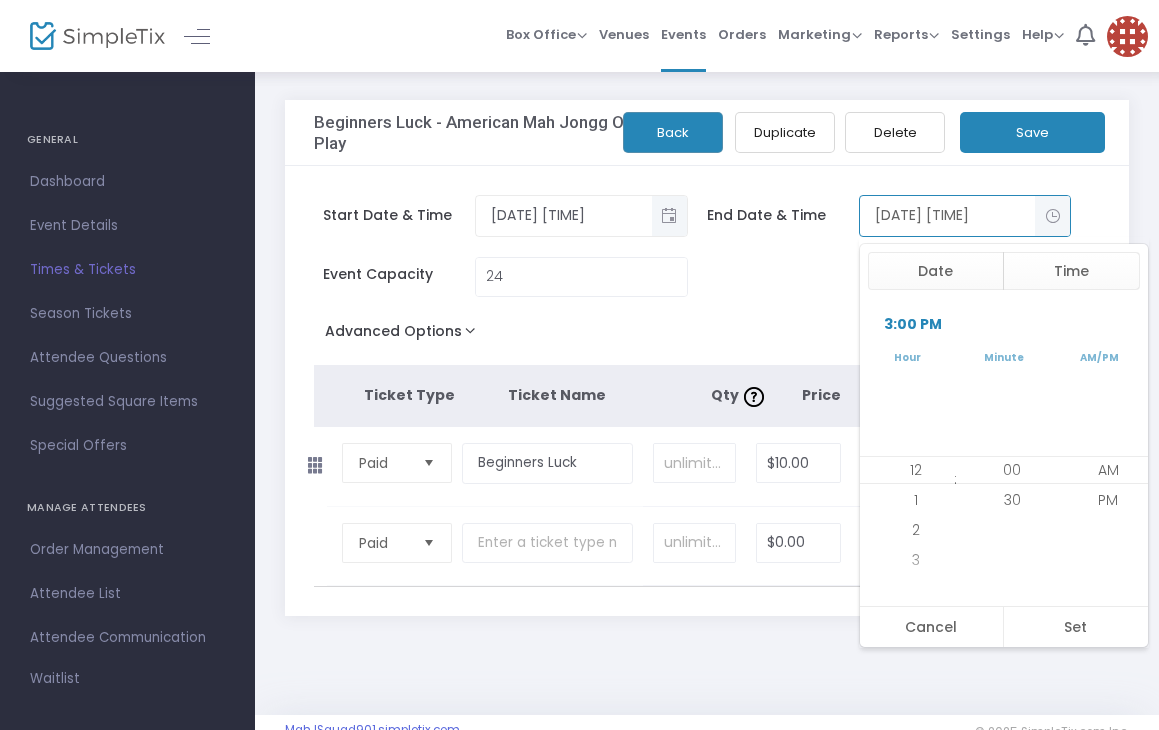 scroll, scrollTop: 450, scrollLeft: 0, axis: vertical 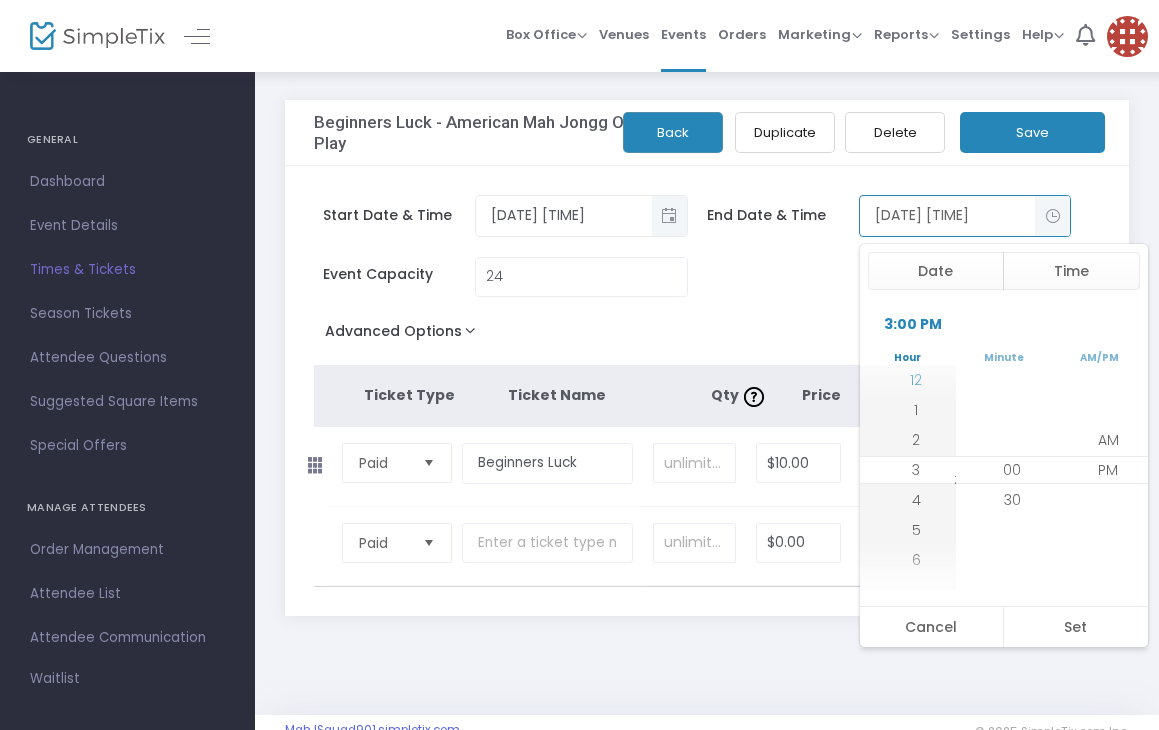 click on "12" 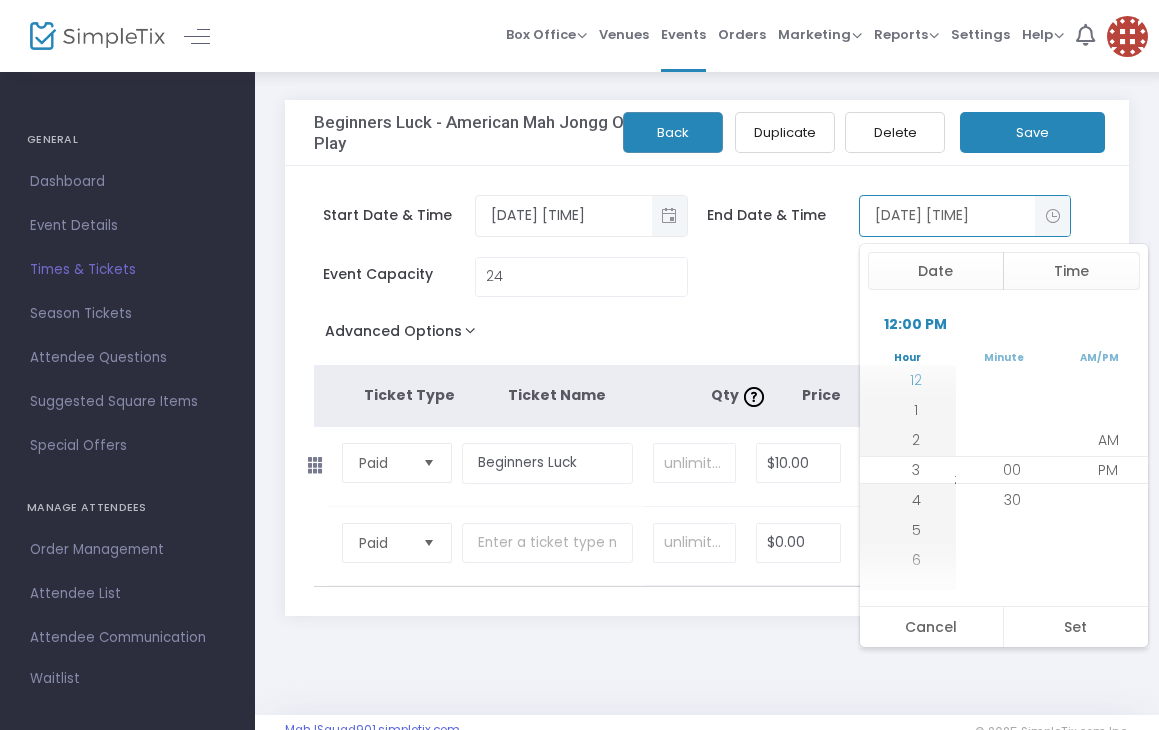 scroll, scrollTop: 360, scrollLeft: 0, axis: vertical 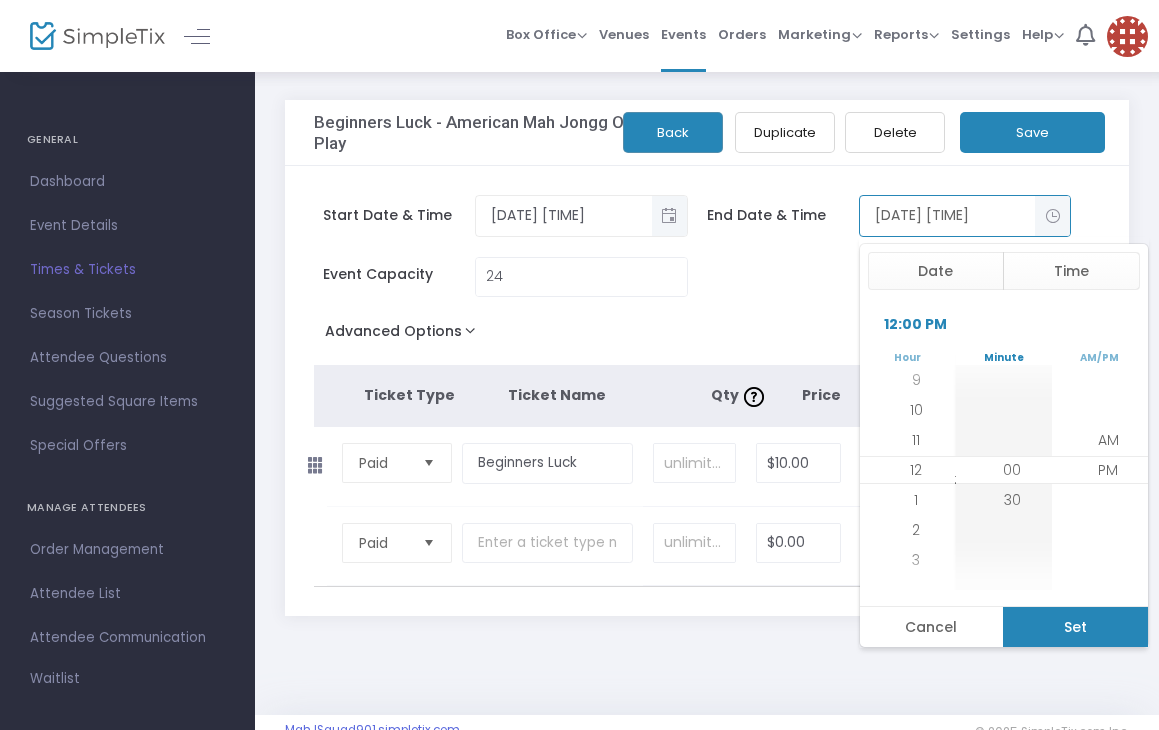 click on "Set" 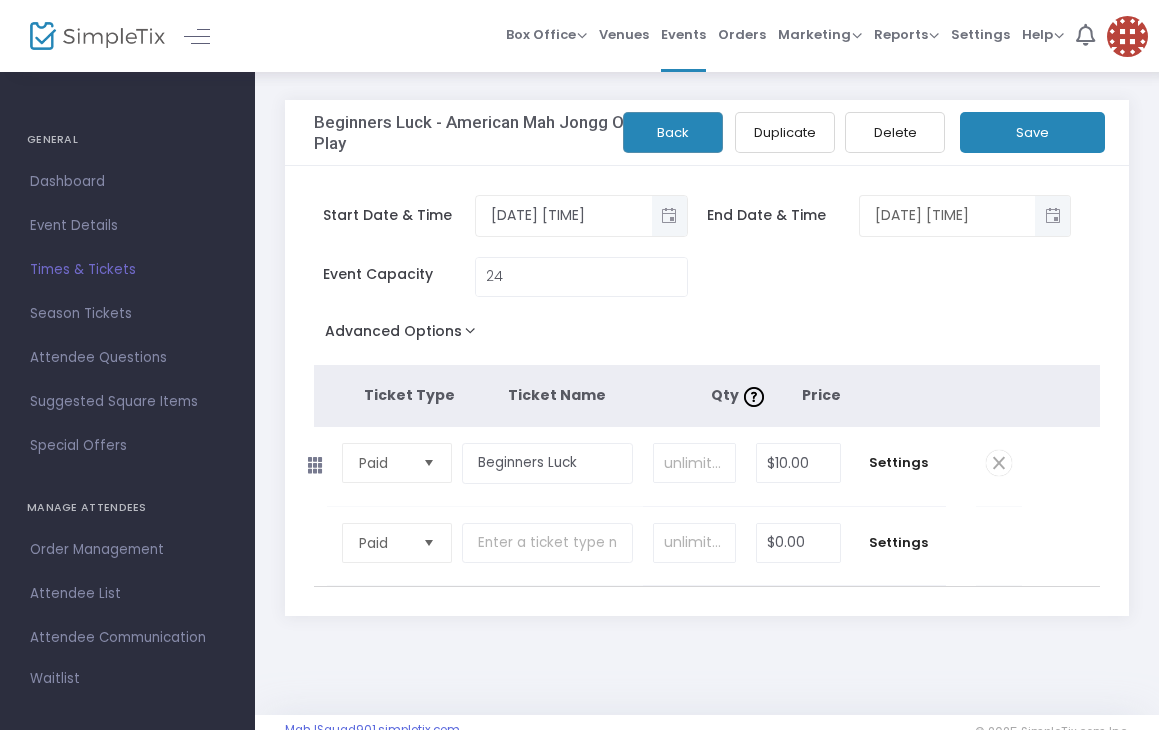 click on "Save" 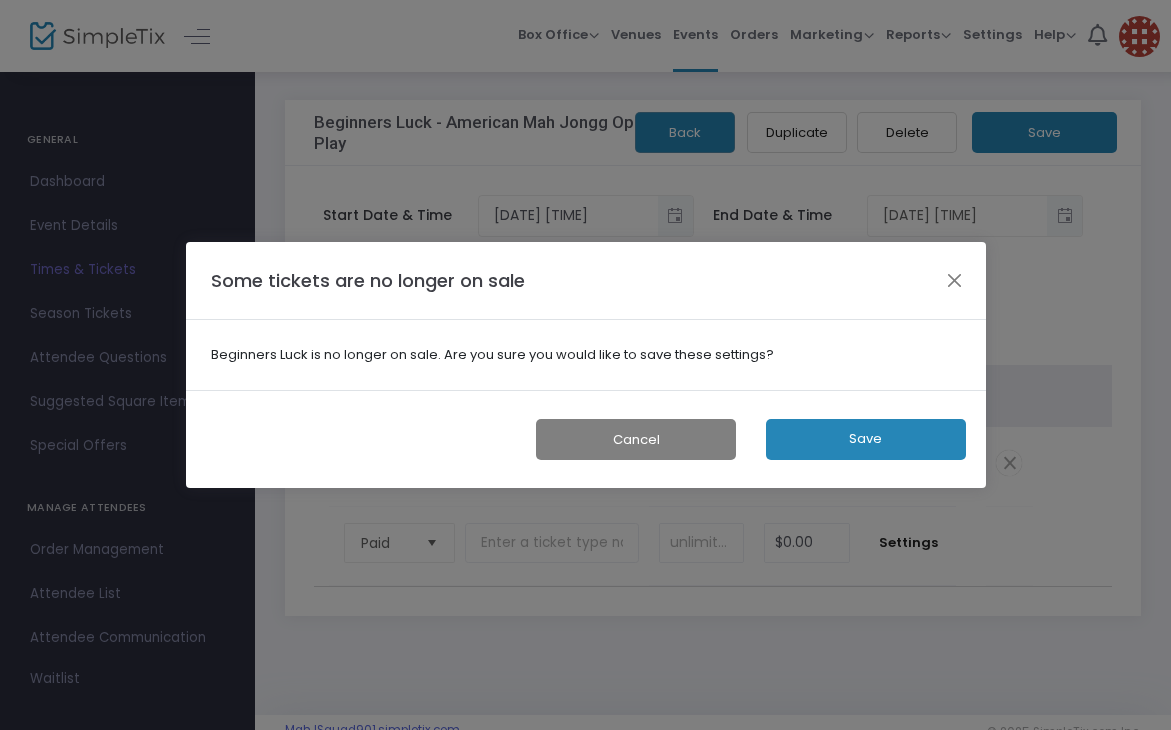 click on "Save" 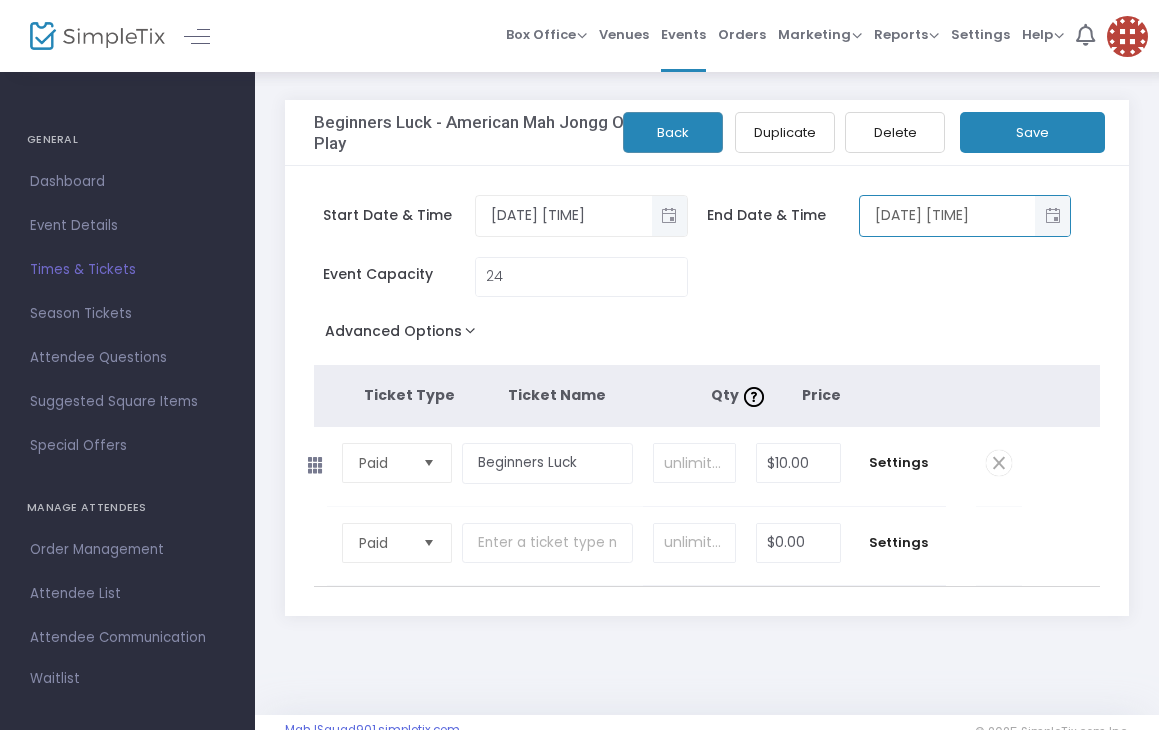click on "8/24/2025 12:00 PM" at bounding box center (947, 215) 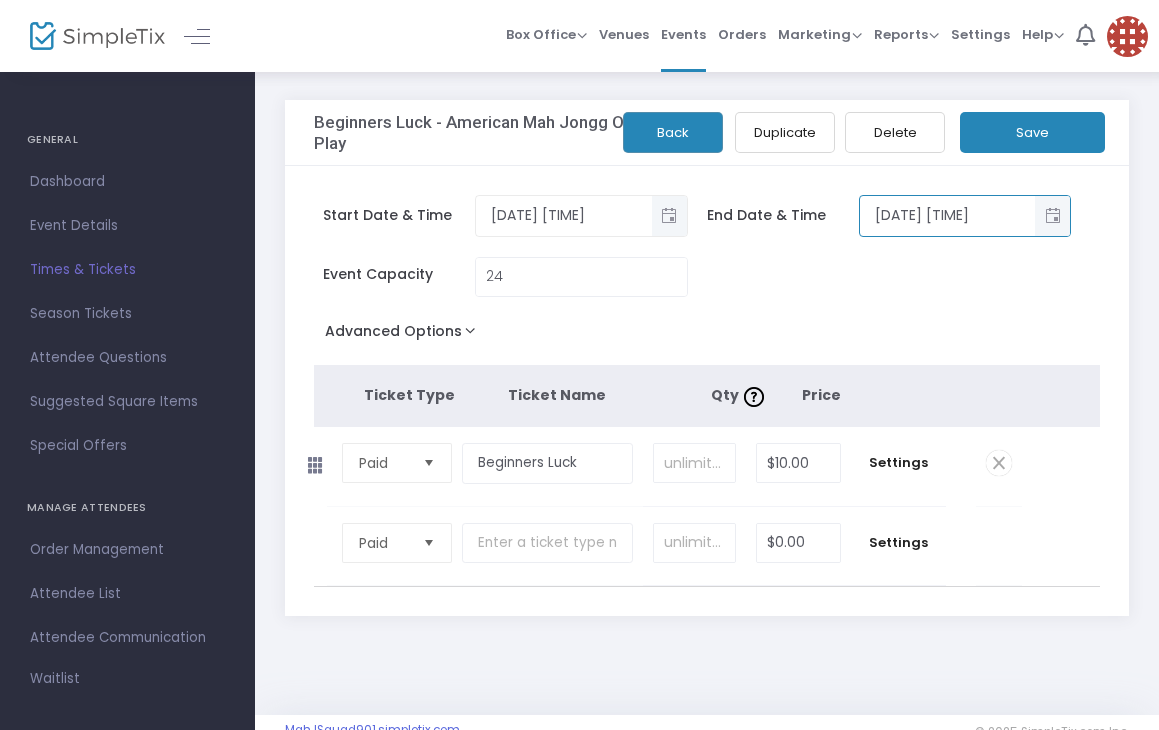 type on "8/10/2025 12:00 PM" 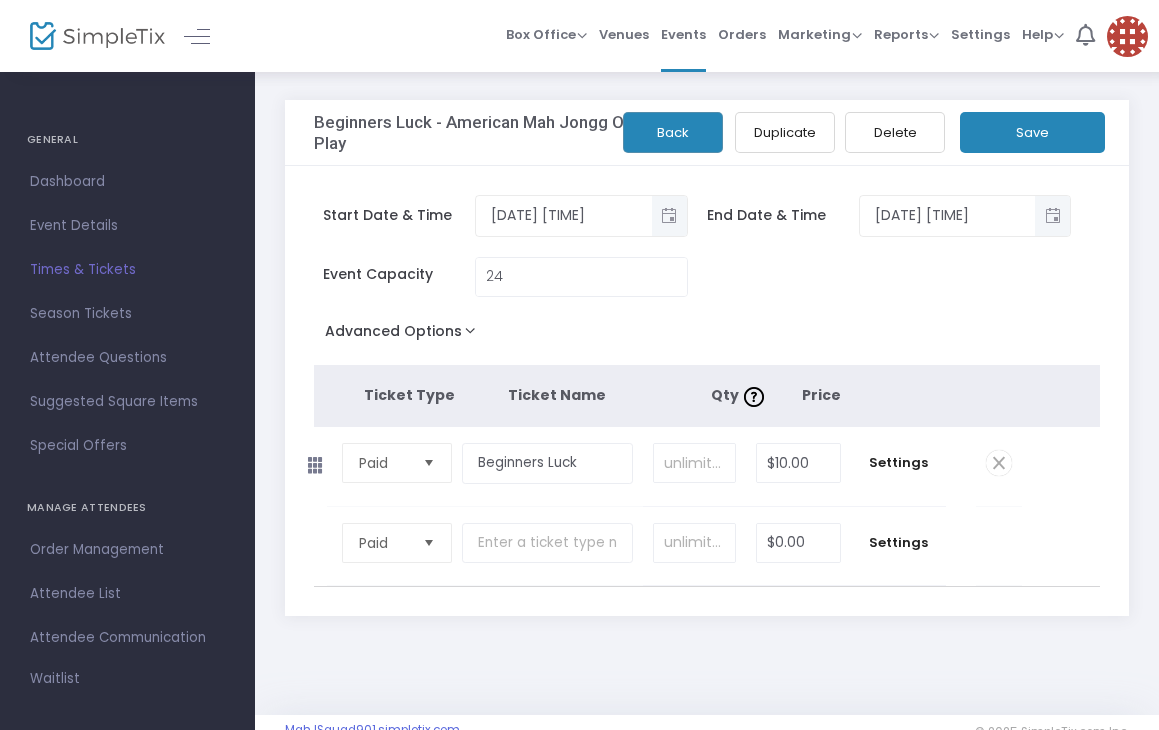 click on "Save" 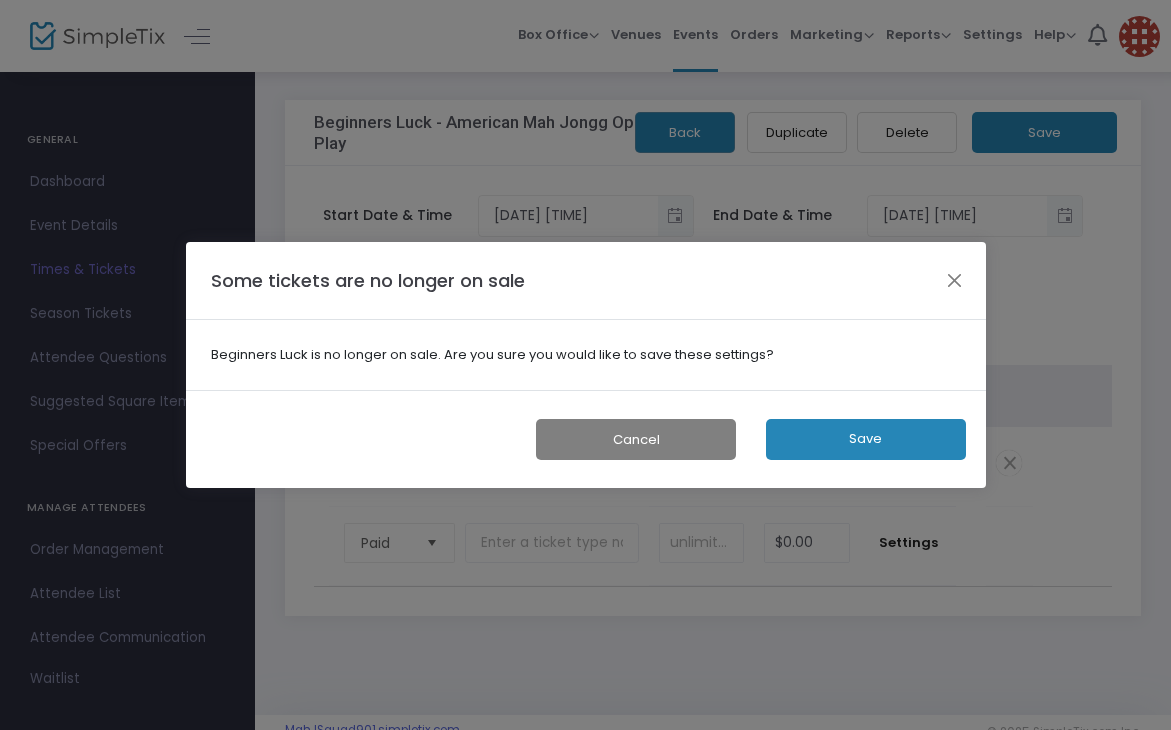 click on "Save" 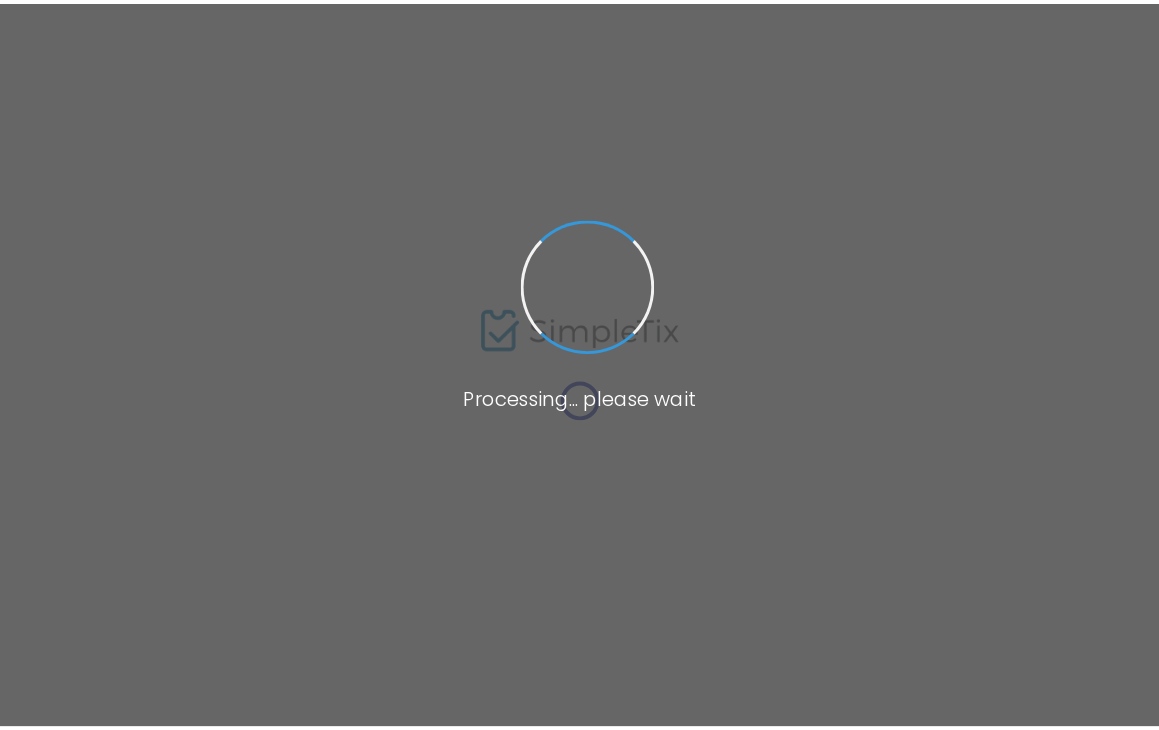 scroll, scrollTop: 0, scrollLeft: 0, axis: both 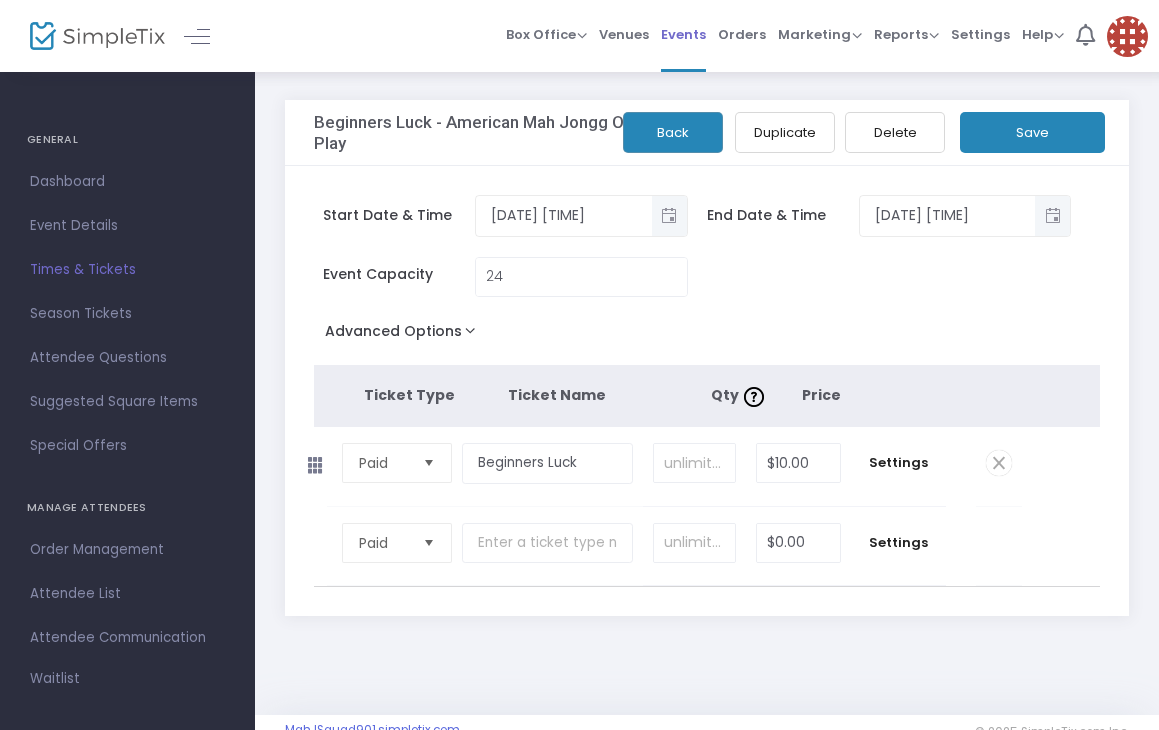 click on "Events" at bounding box center [683, 34] 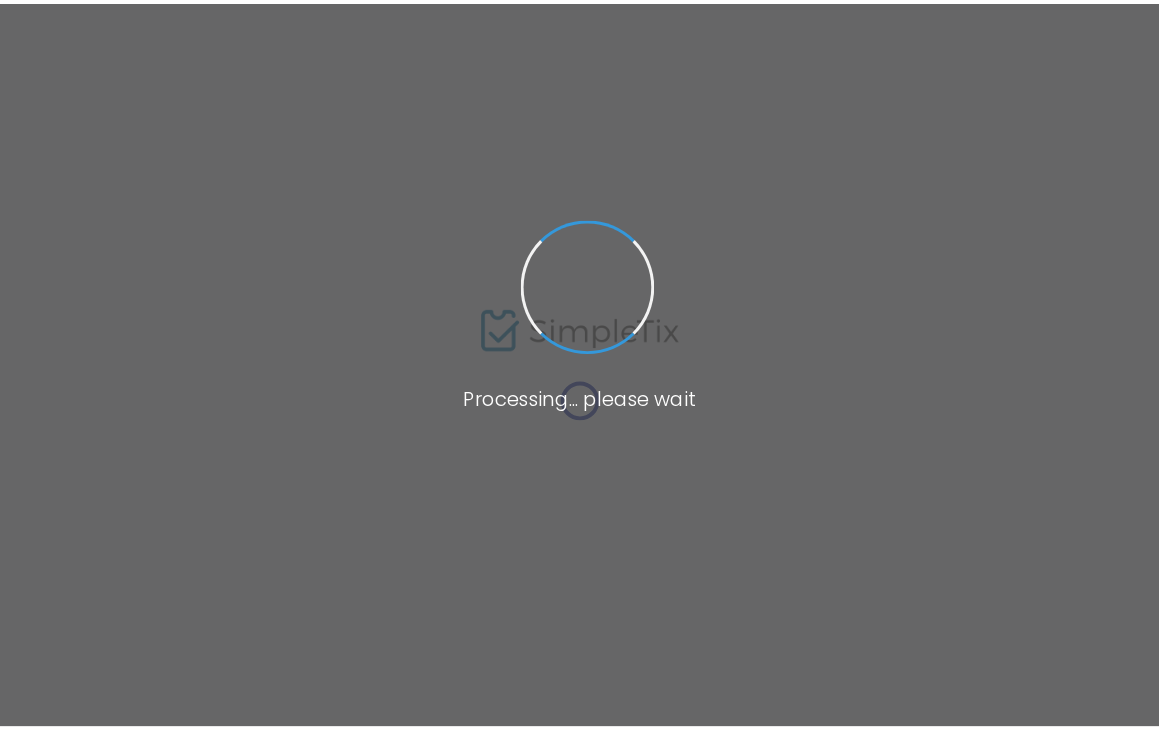 scroll, scrollTop: 0, scrollLeft: 0, axis: both 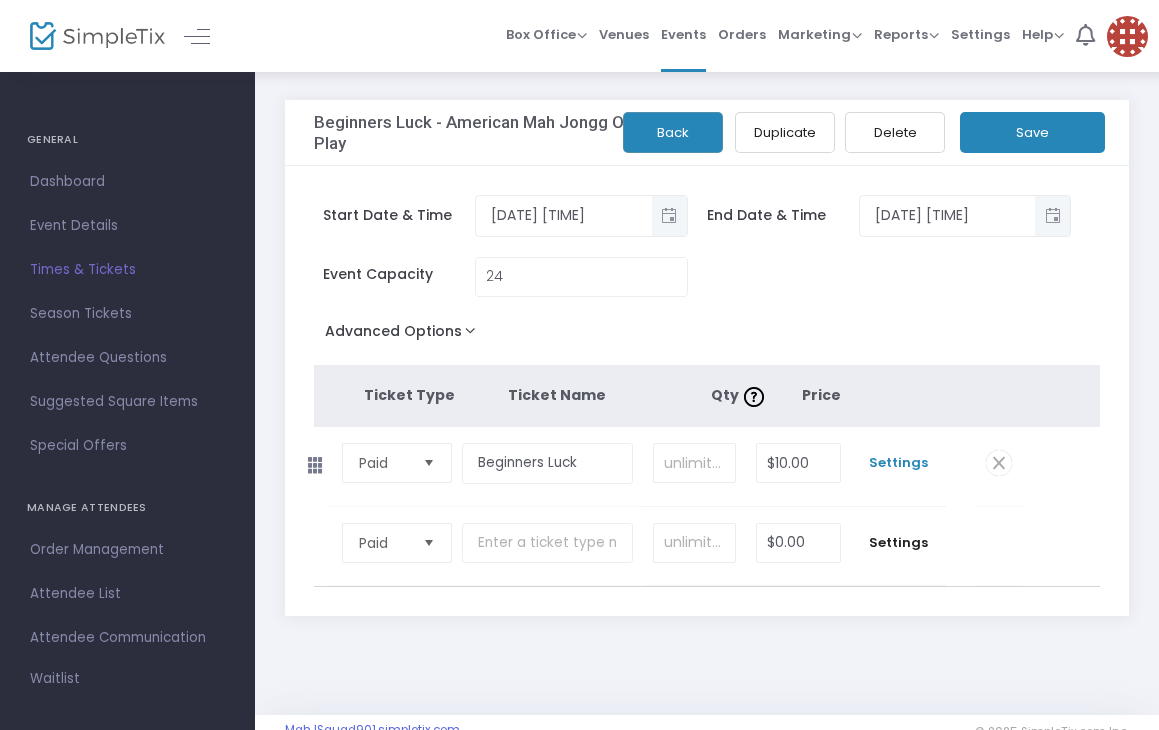 click on "Settings" at bounding box center [898, 463] 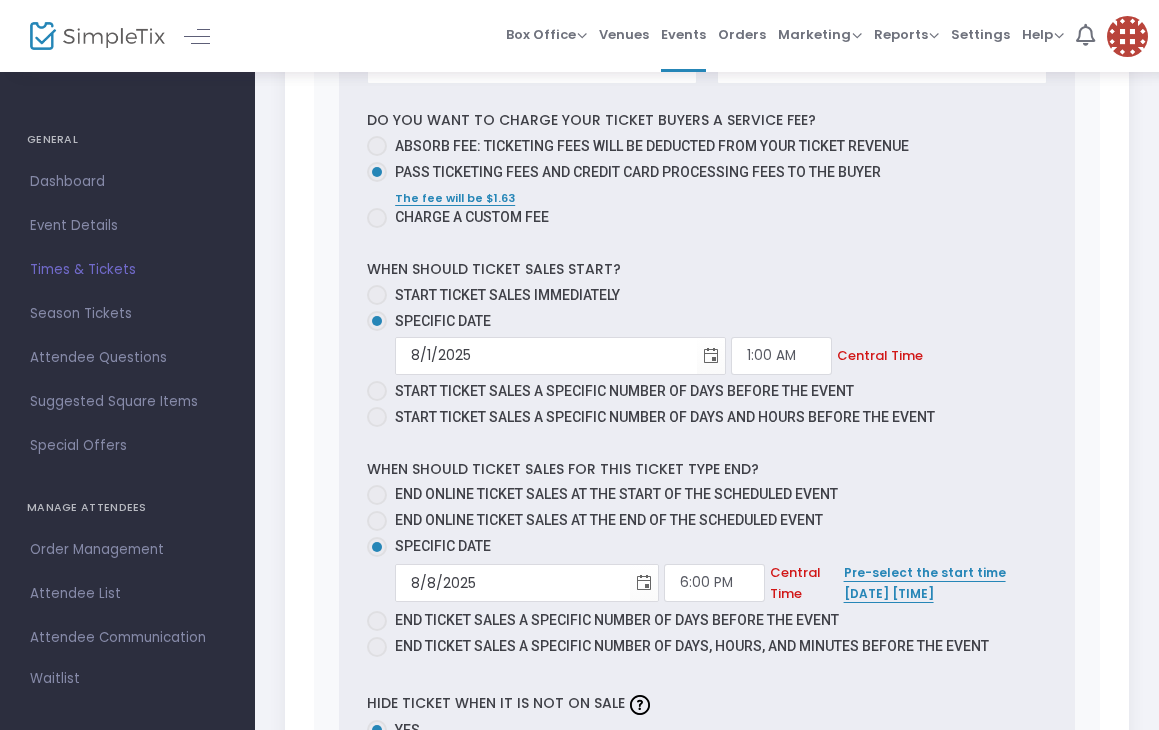 scroll, scrollTop: 912, scrollLeft: 0, axis: vertical 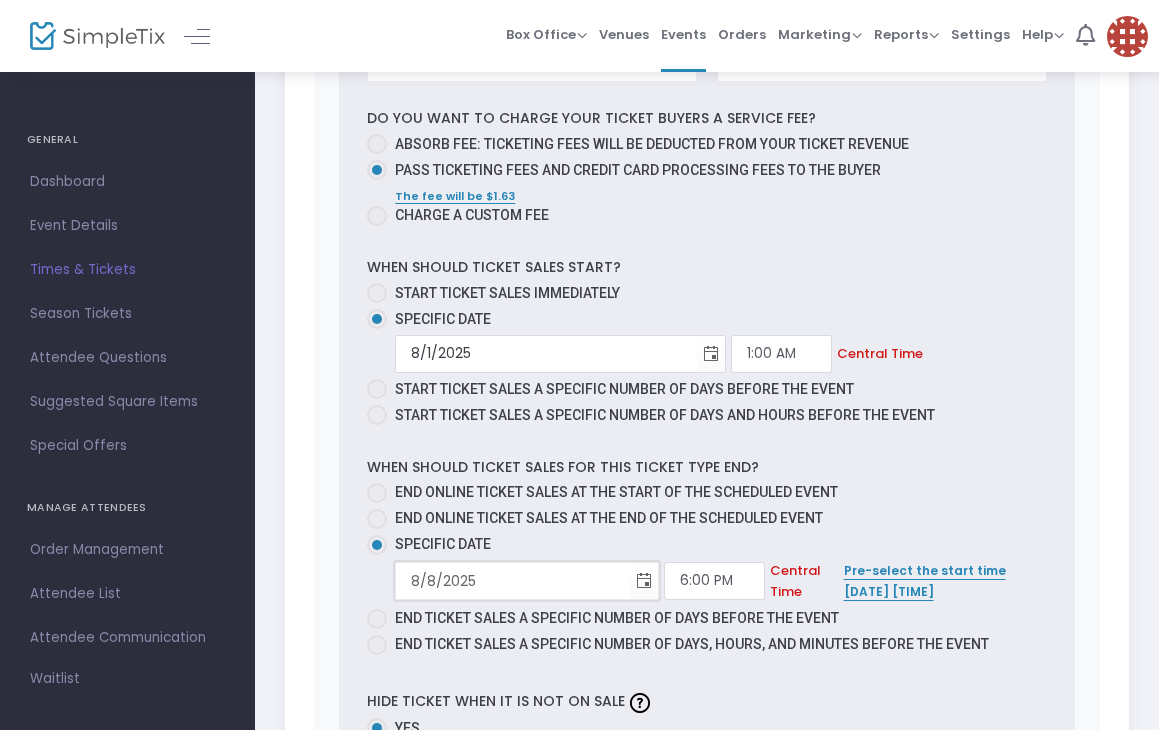 click on "8/8/2025" at bounding box center (513, 581) 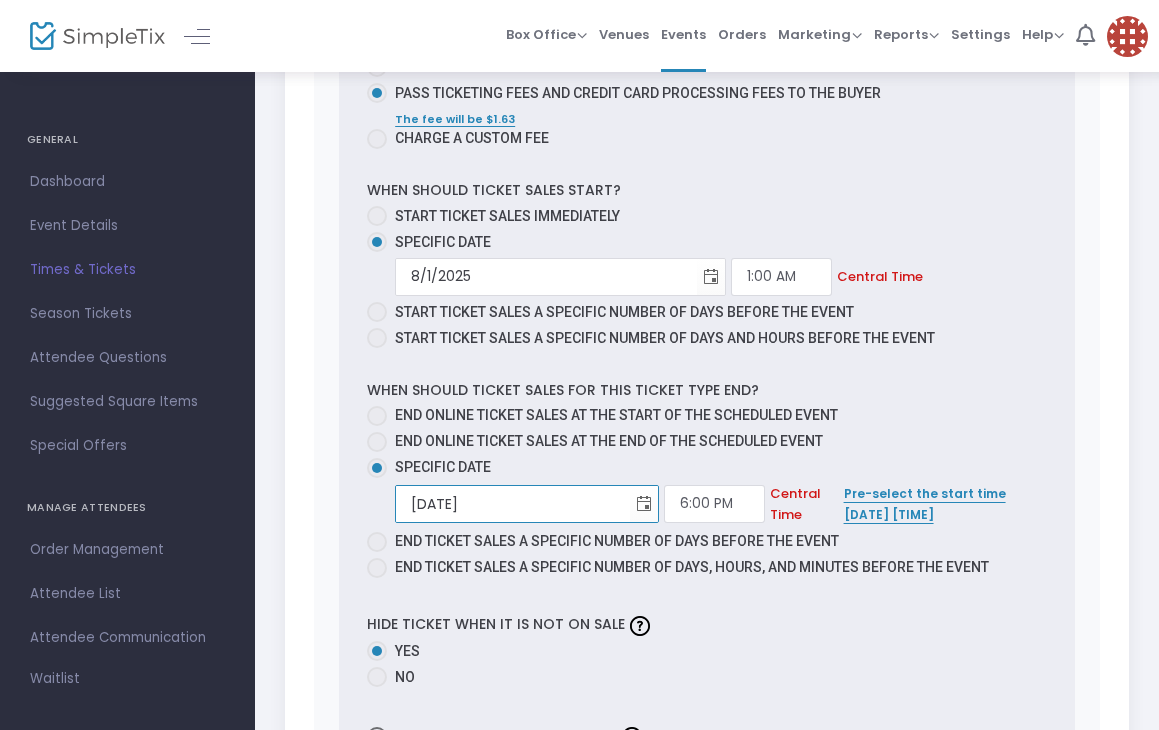 scroll, scrollTop: 992, scrollLeft: 0, axis: vertical 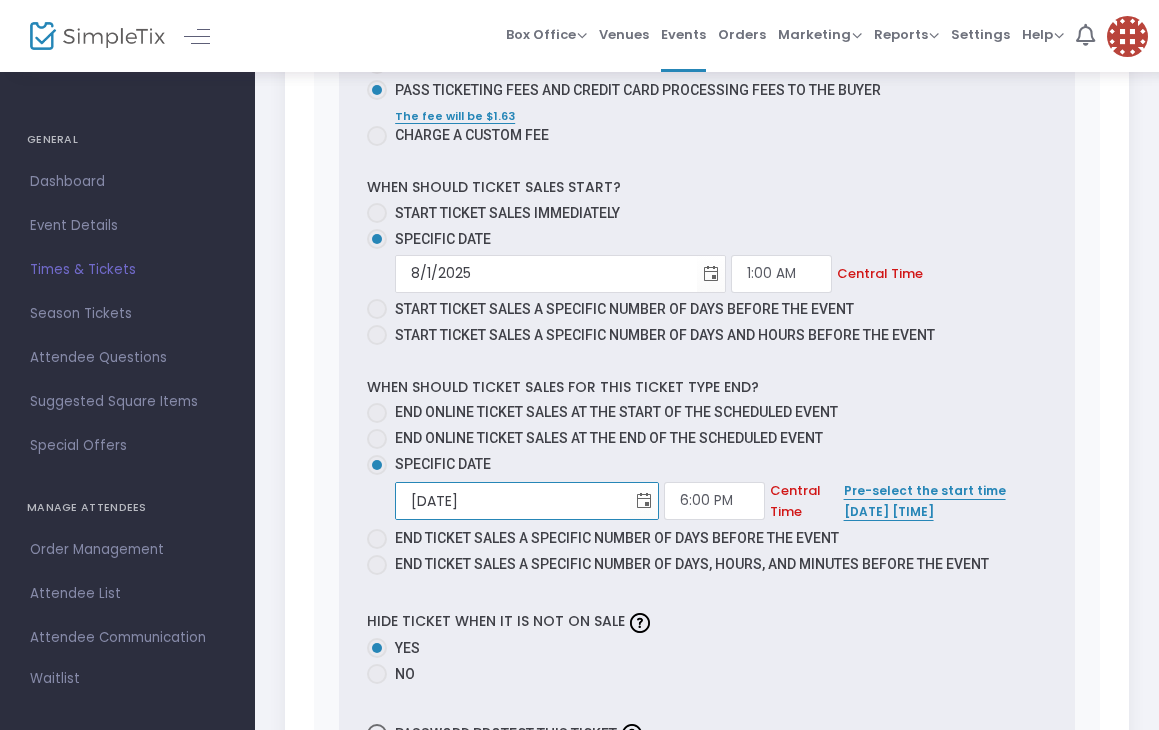 type on "8/17/2025" 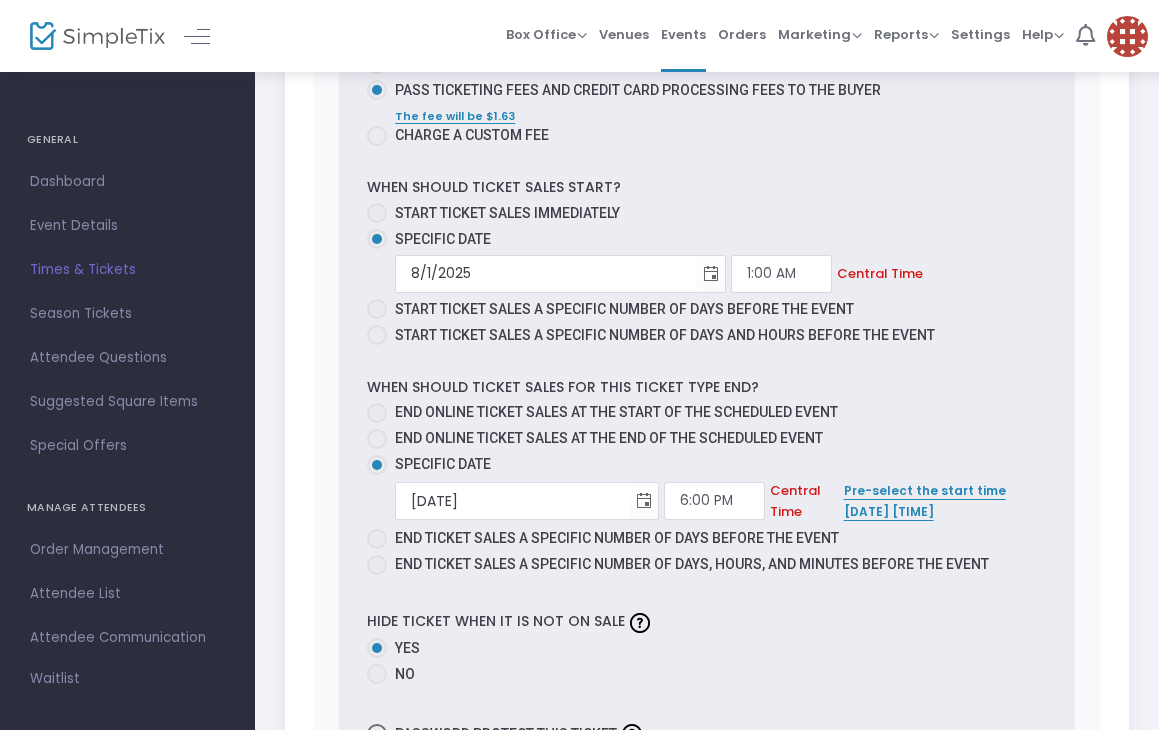 drag, startPoint x: 1158, startPoint y: 494, endPoint x: 1183, endPoint y: 232, distance: 263.19003 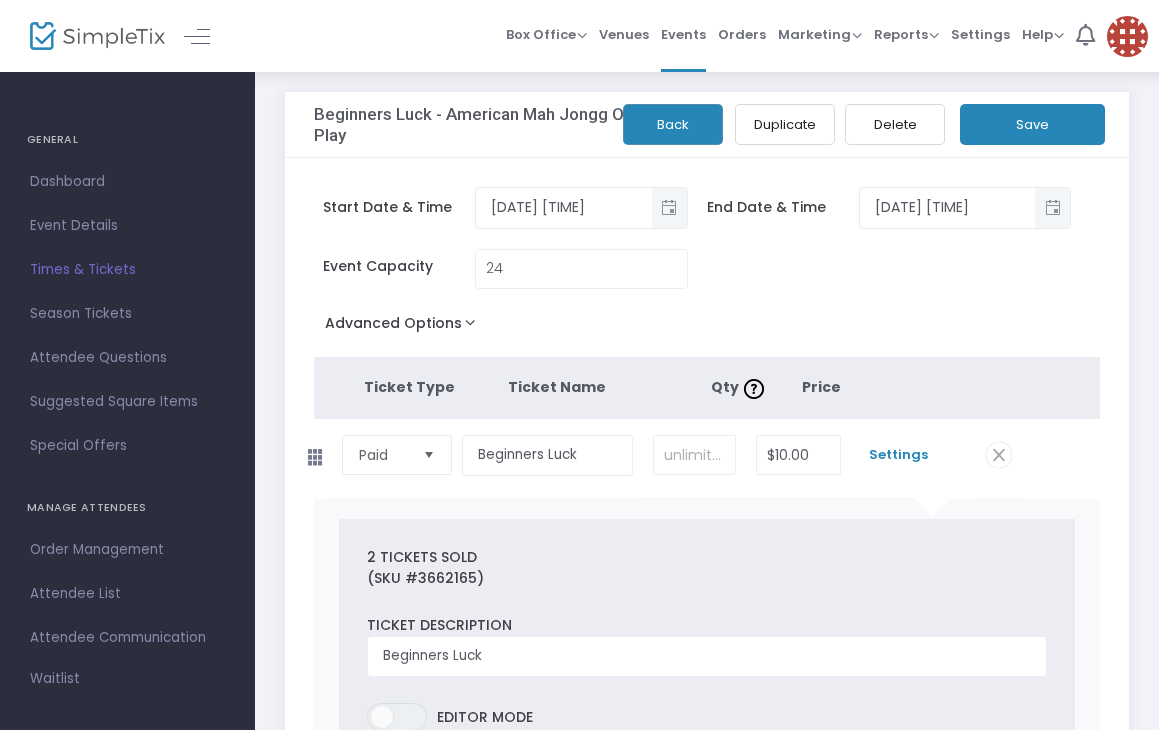 scroll, scrollTop: 0, scrollLeft: 0, axis: both 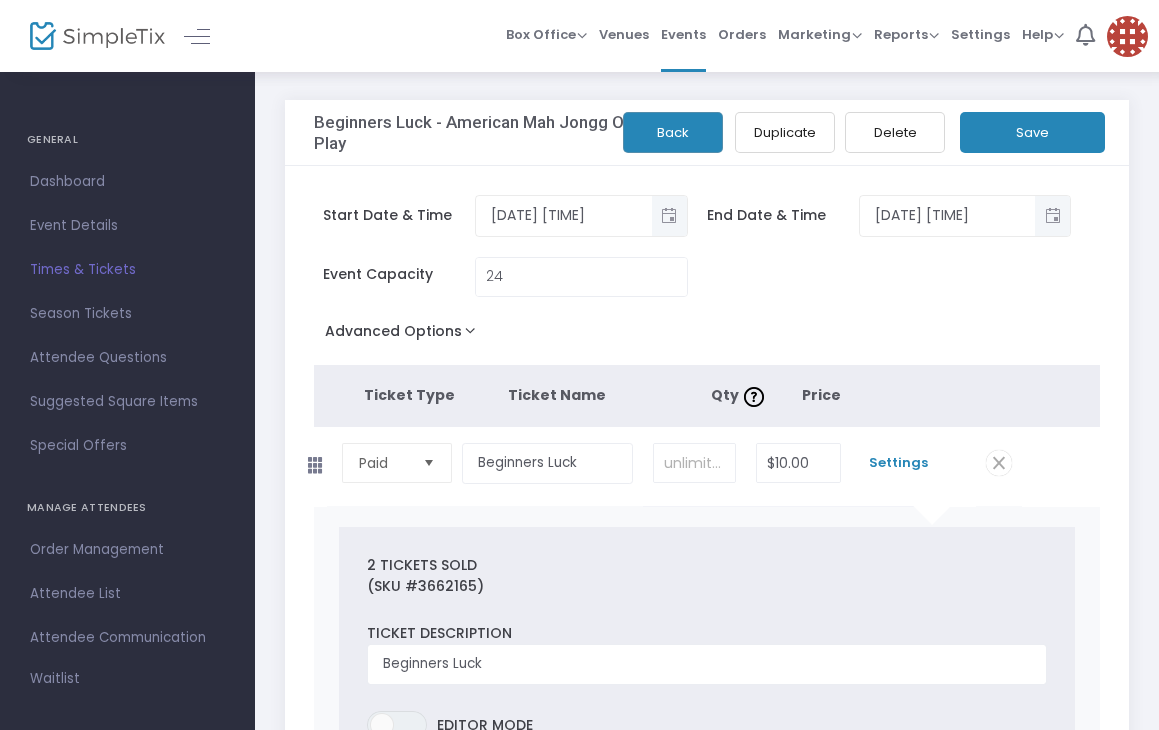 click on "Save" 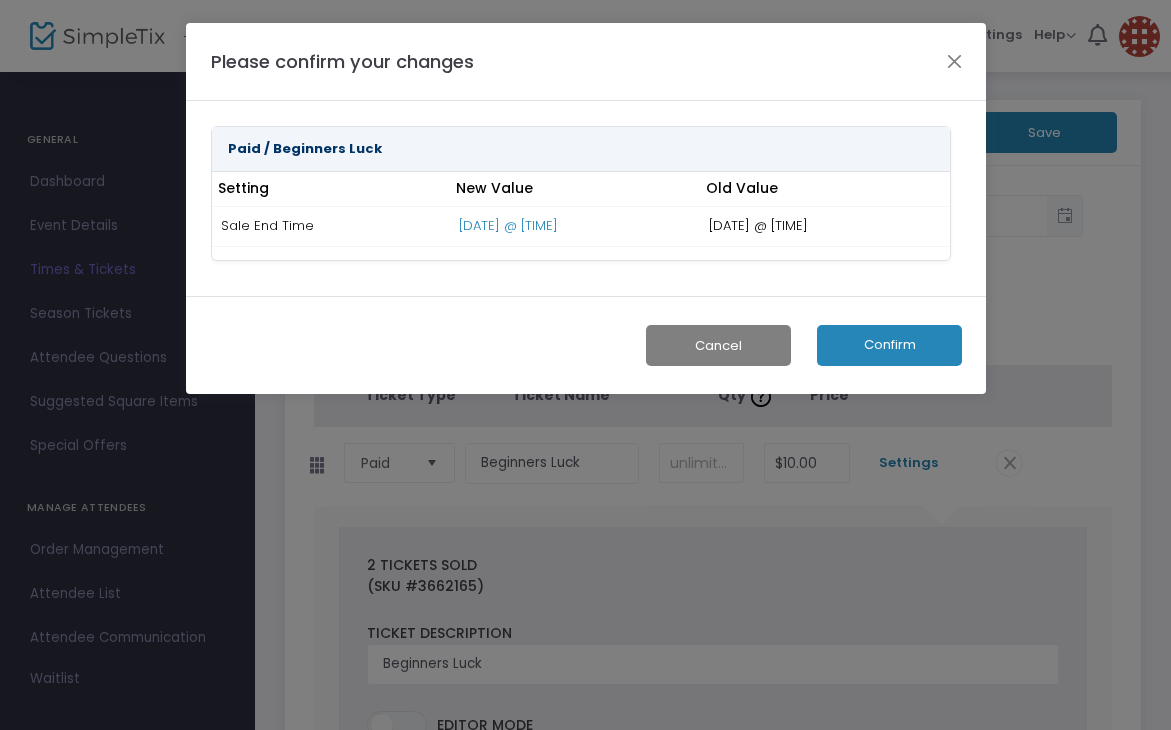 click on "Confirm" 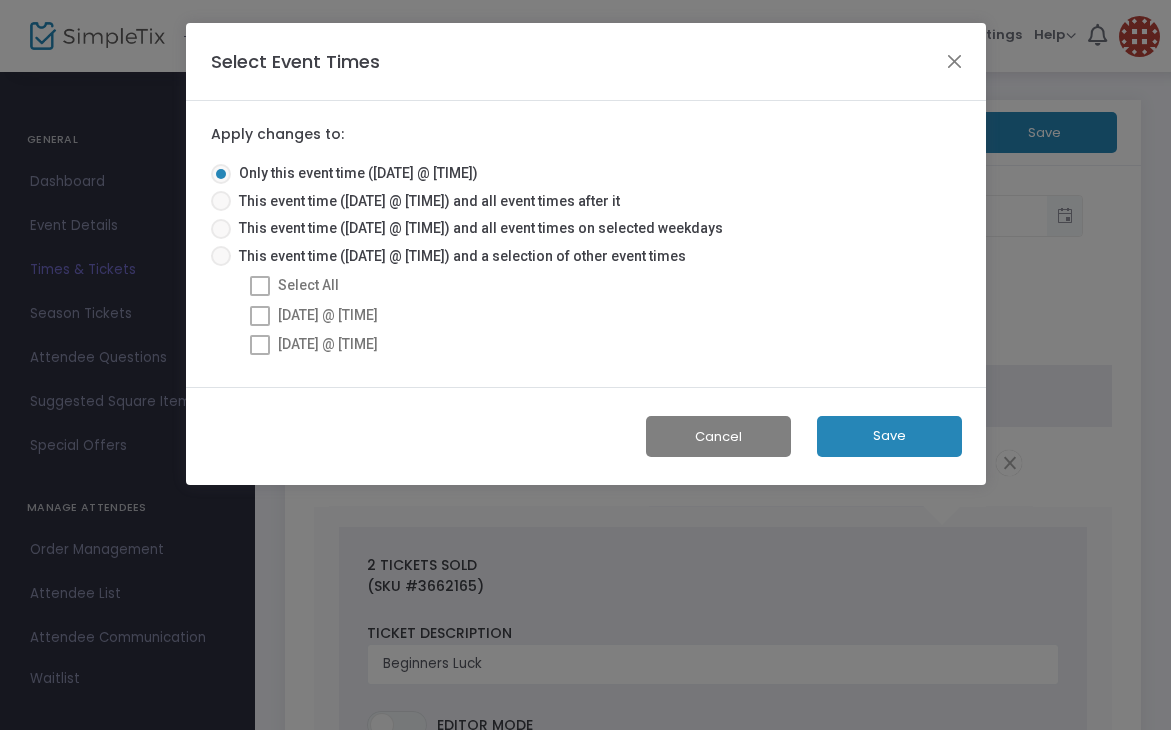 click on "Save" 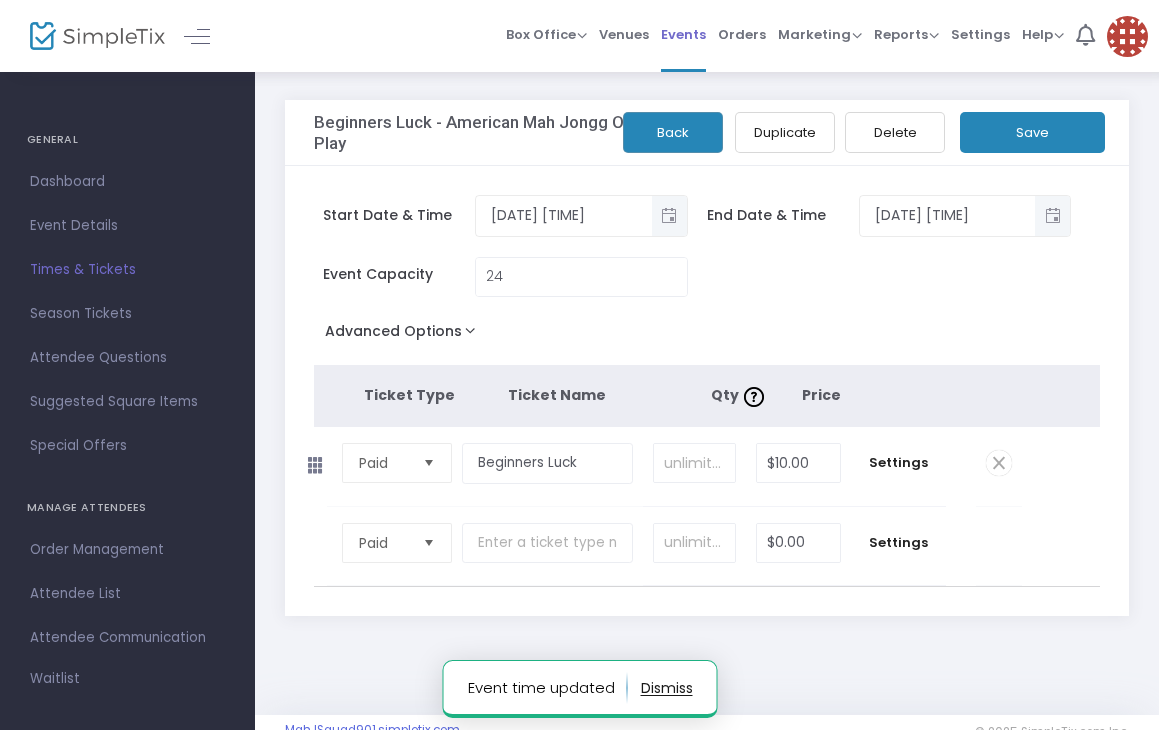 click on "Events" at bounding box center (683, 34) 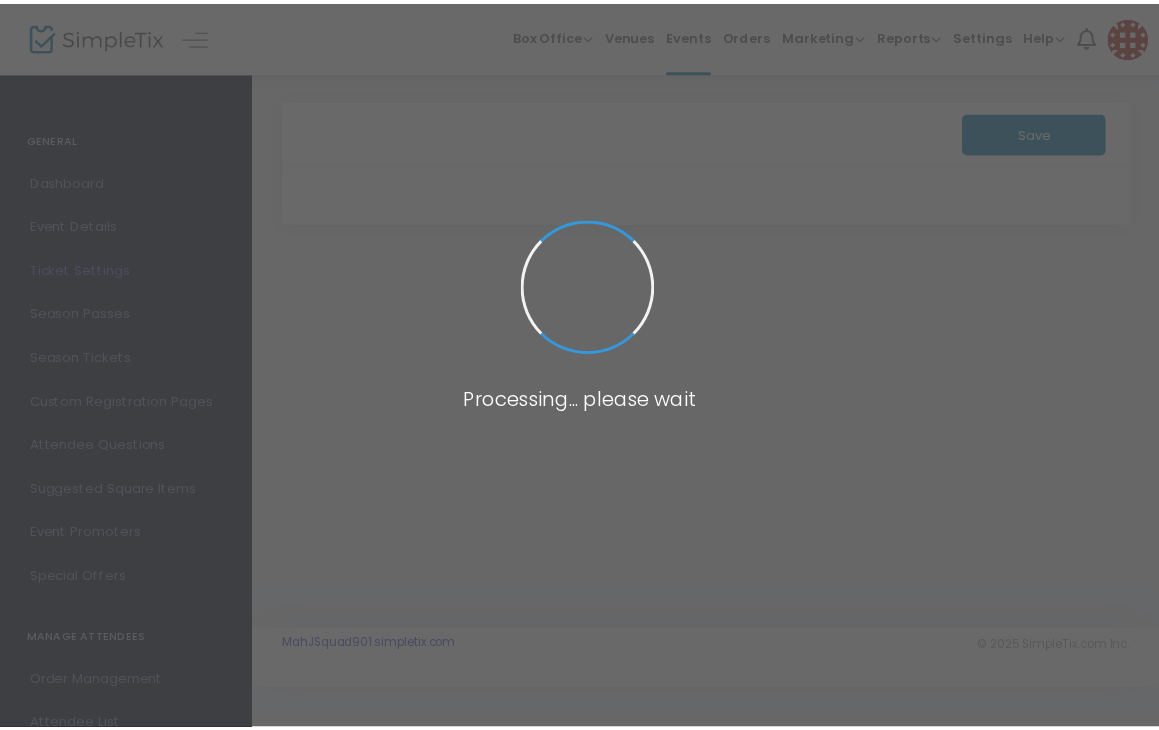 scroll, scrollTop: 0, scrollLeft: 0, axis: both 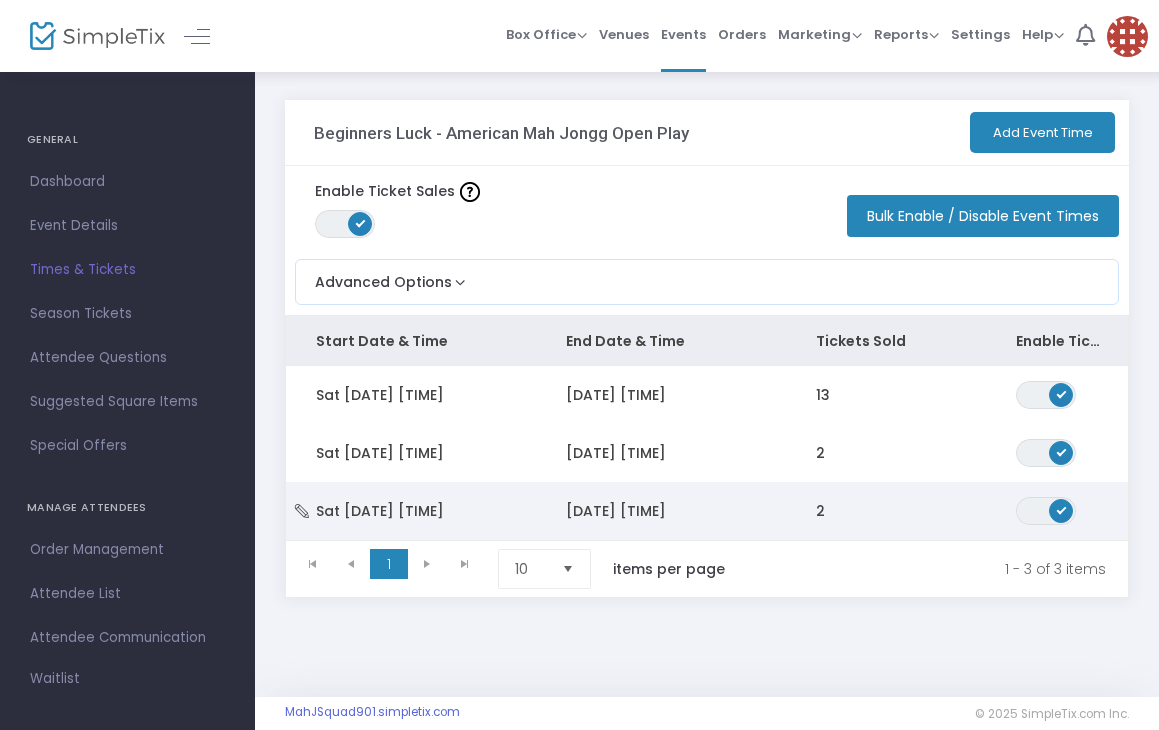 click on "Sat [DATE] [TIME]" 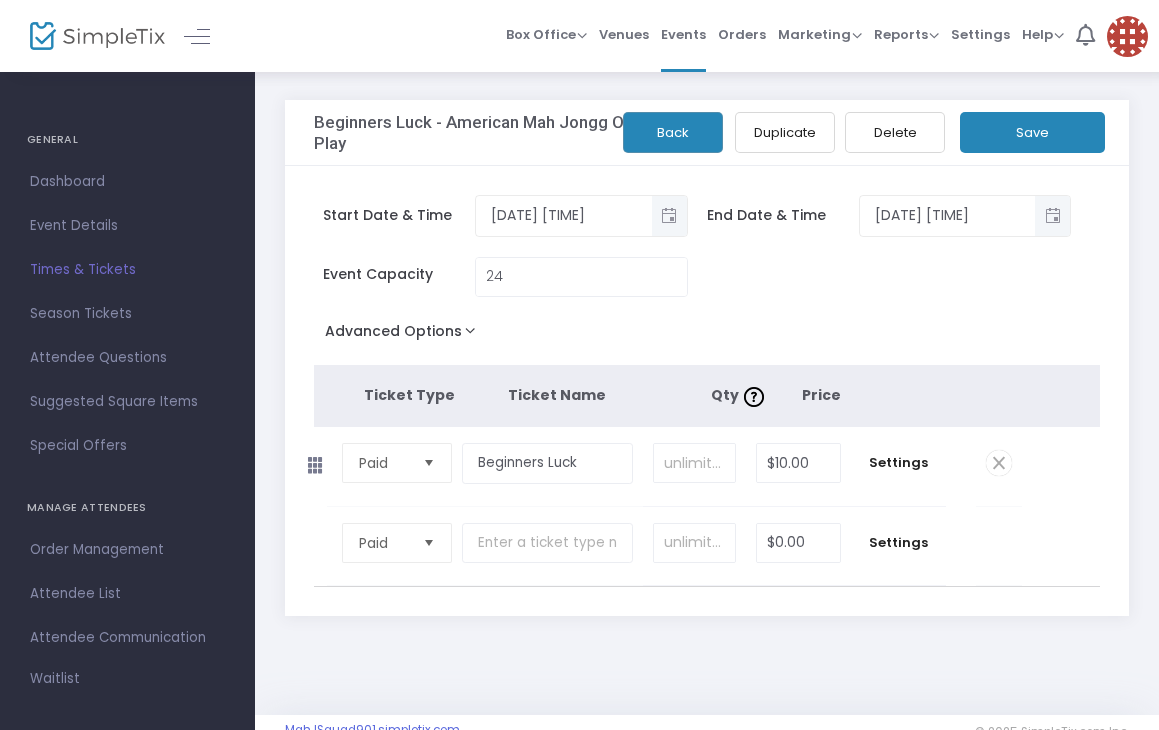 click on "Times & Tickets" at bounding box center [127, 270] 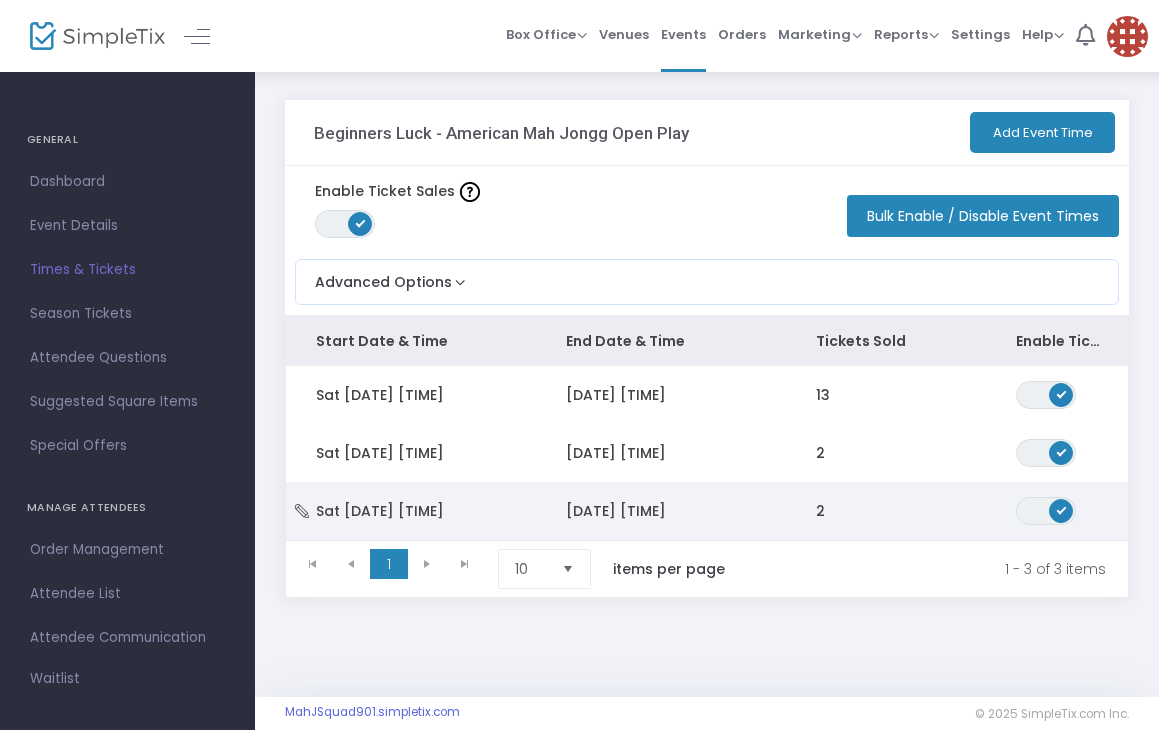 click on "Sat [DATE] [TIME]" 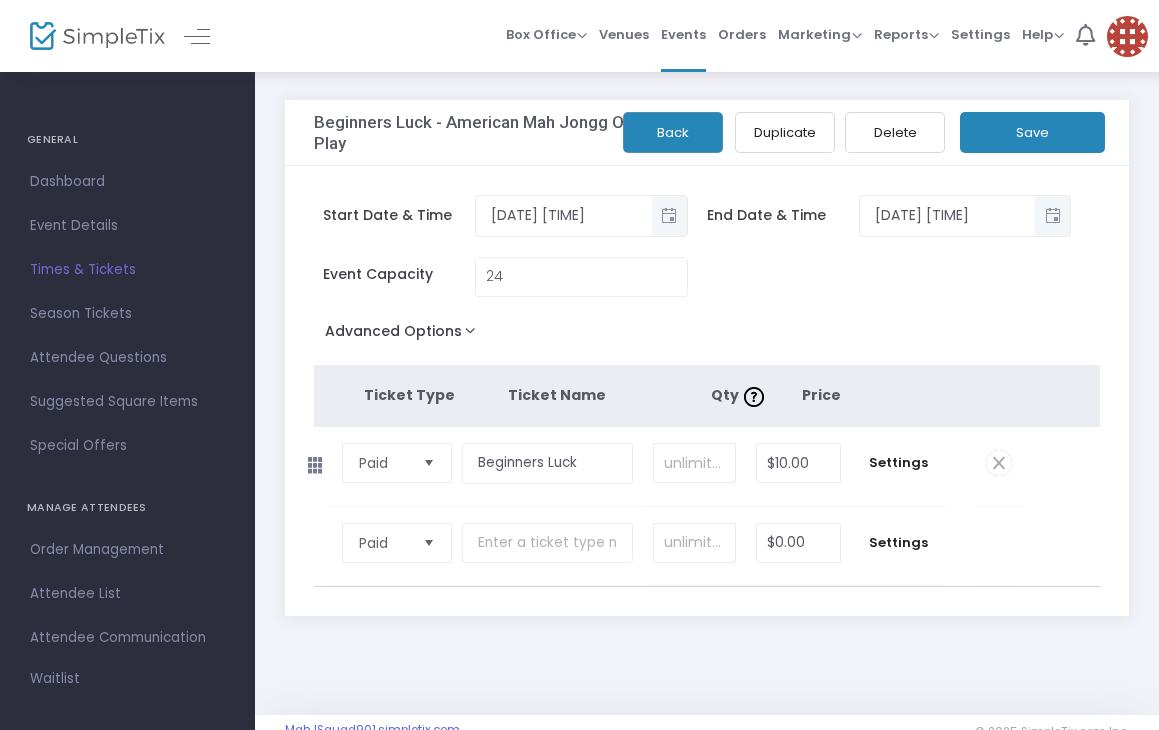 click on "Advanced Options" 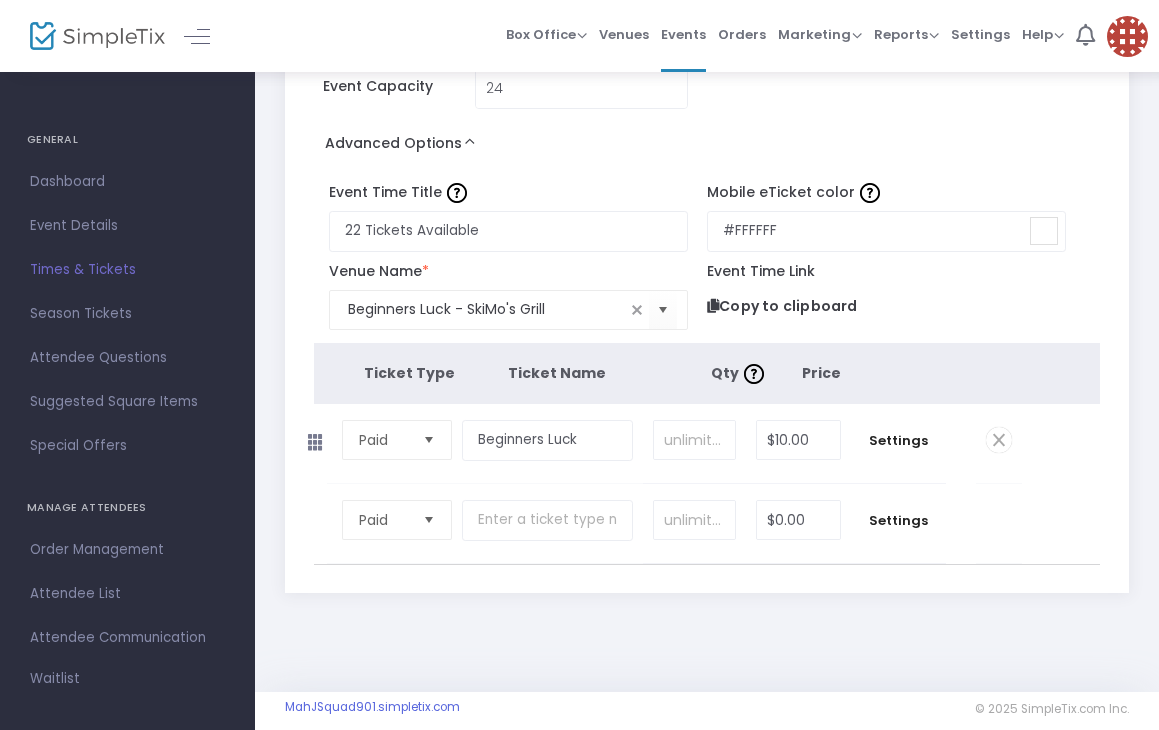 scroll, scrollTop: 190, scrollLeft: 0, axis: vertical 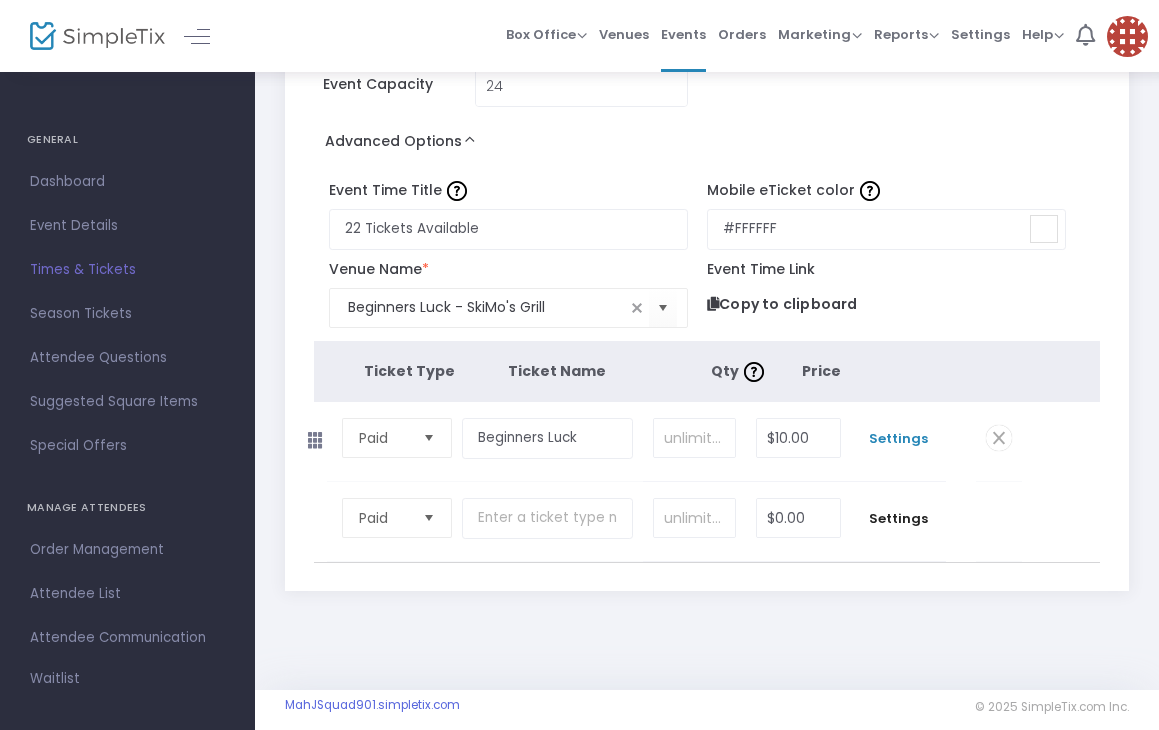 click on "Settings" at bounding box center (898, 439) 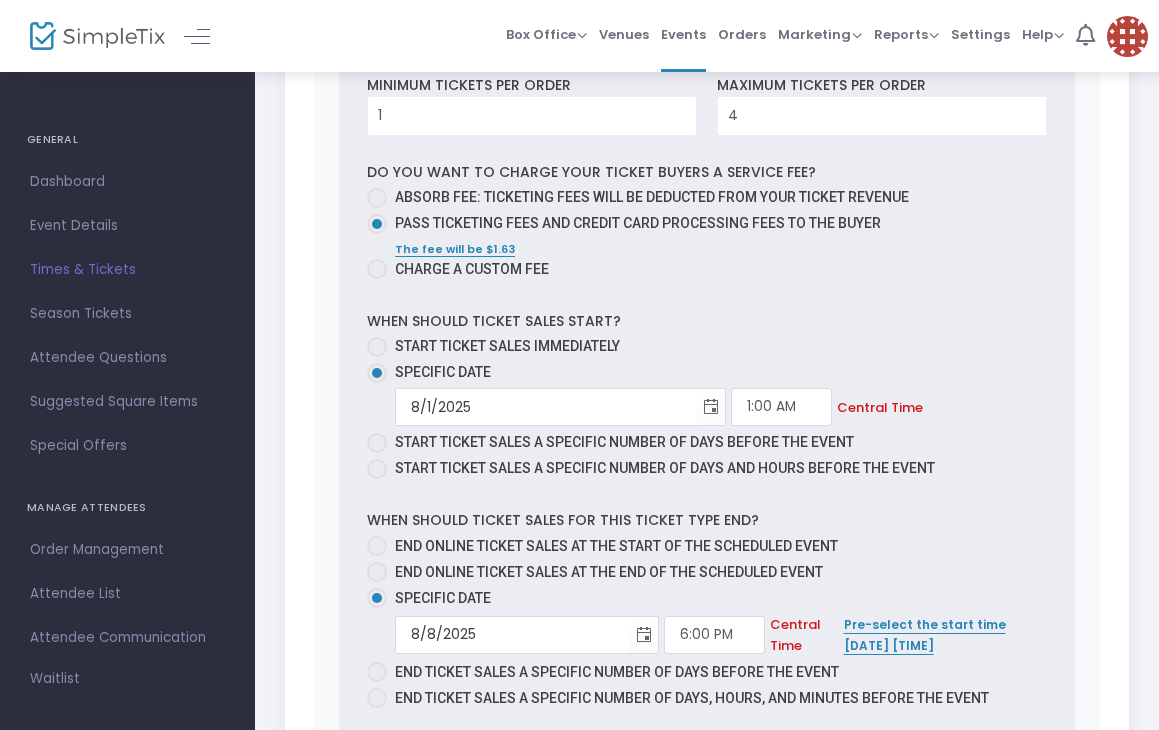 scroll, scrollTop: 1027, scrollLeft: 0, axis: vertical 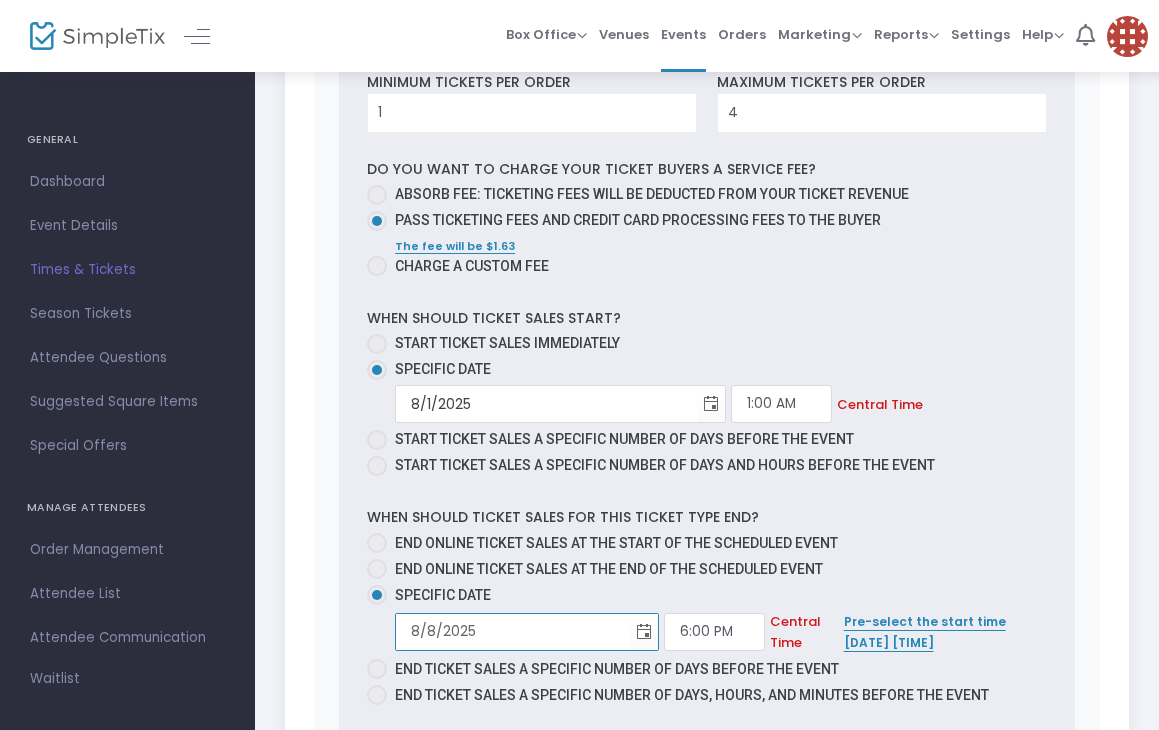 click on "8/8/2025" at bounding box center (513, 631) 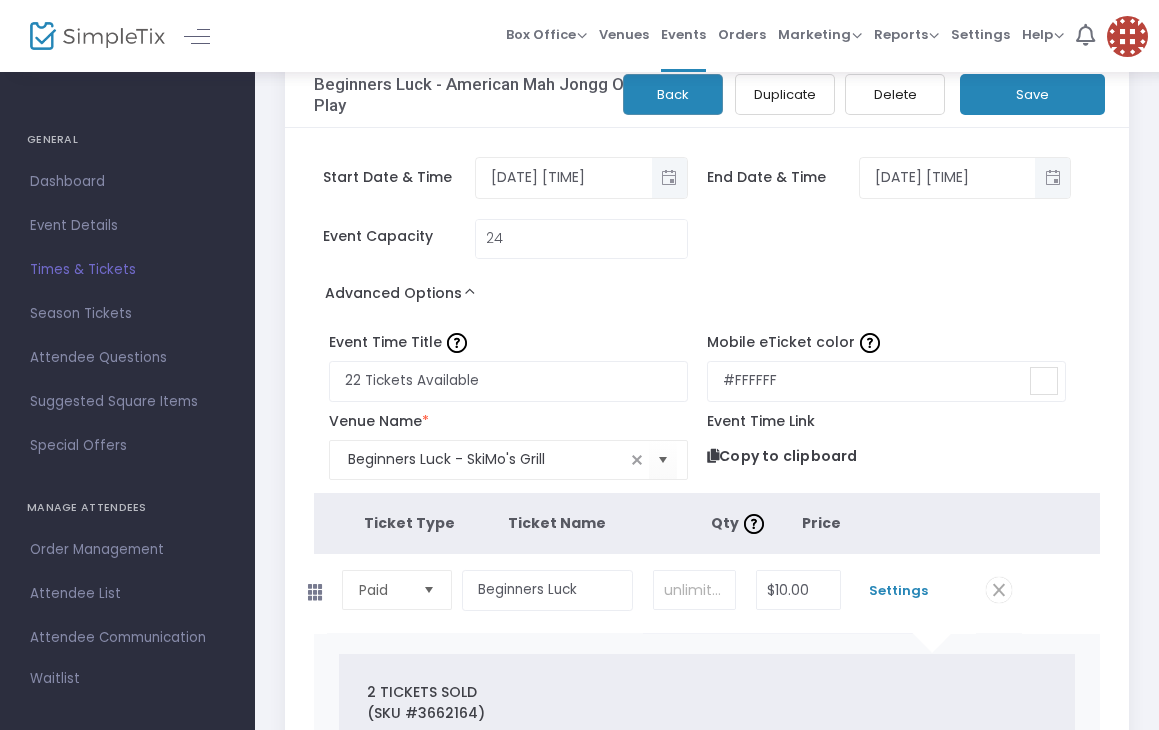 scroll, scrollTop: 0, scrollLeft: 0, axis: both 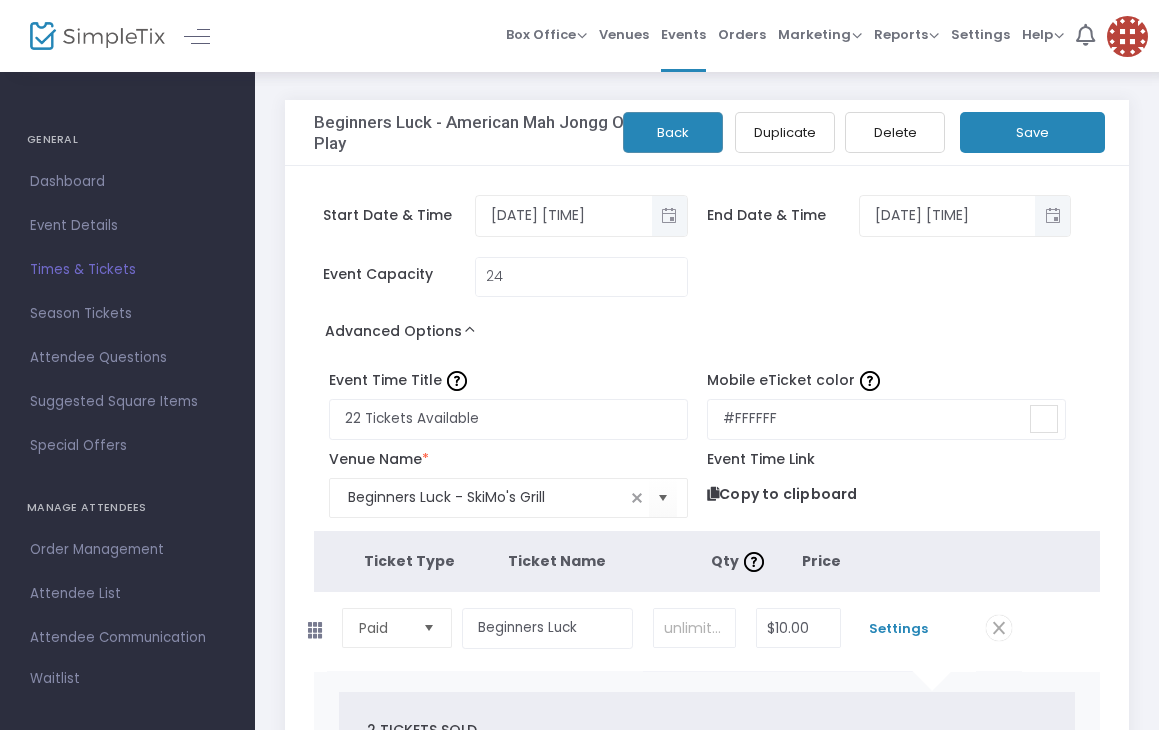 type on "[DATE]" 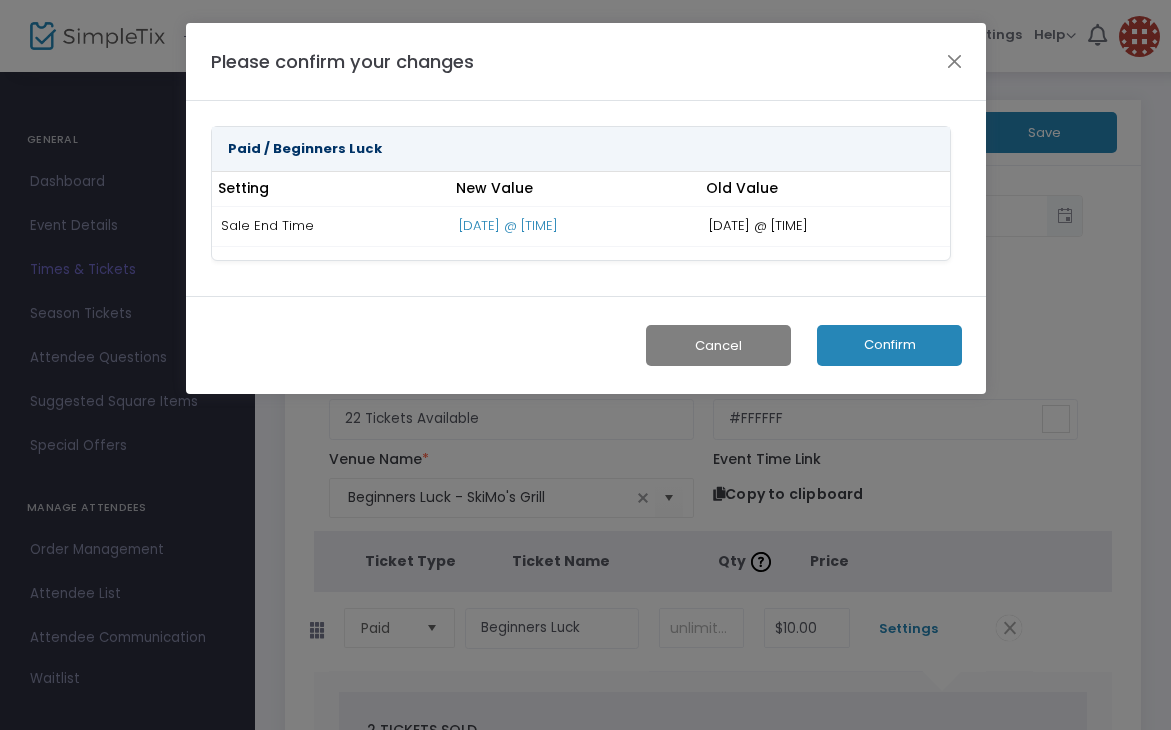 click on "Confirm" 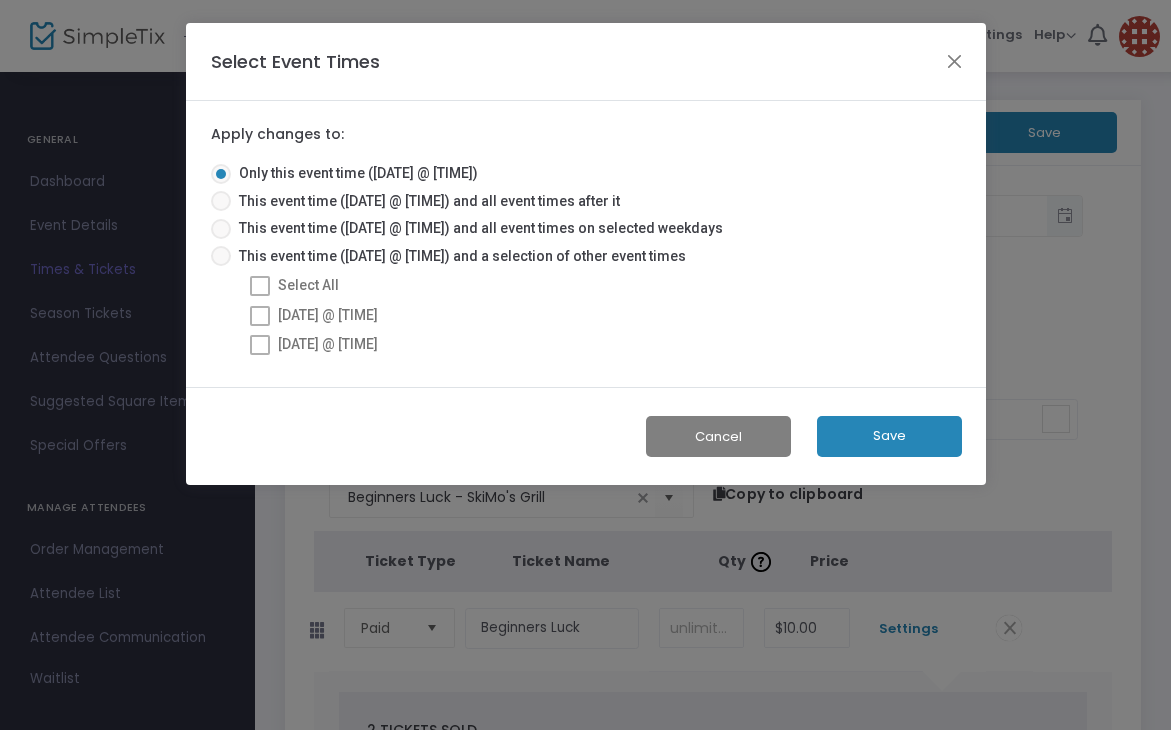 click on "Save" 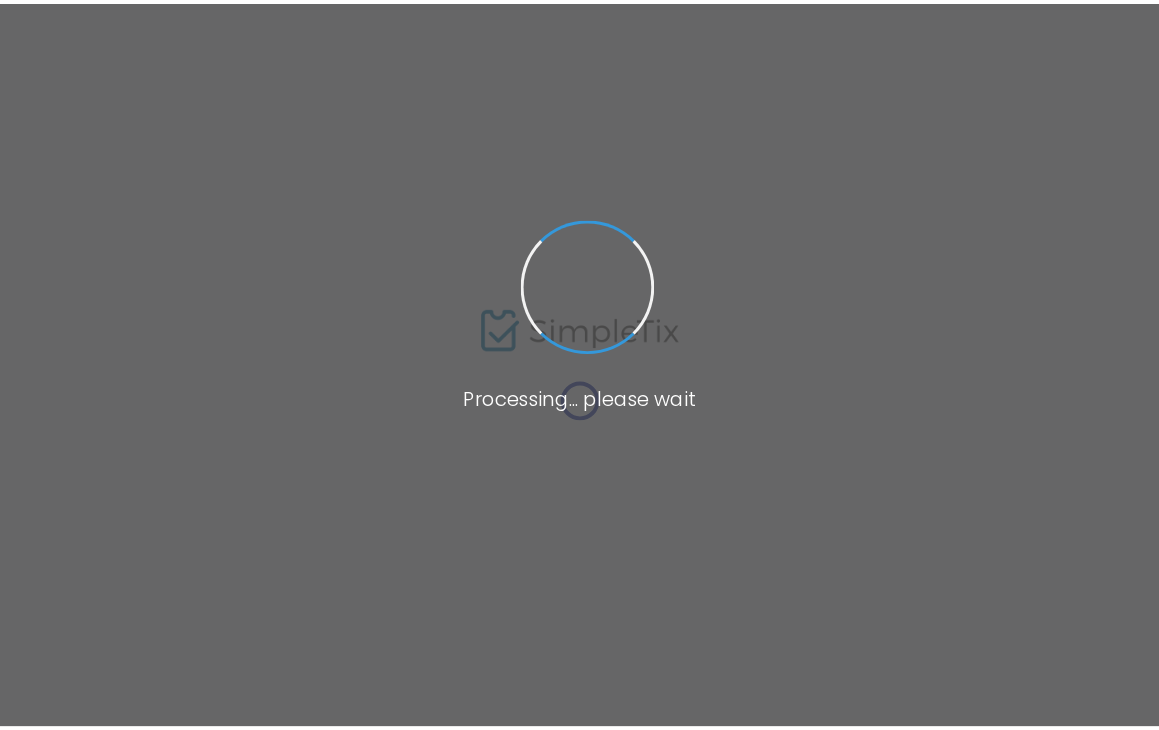 scroll, scrollTop: 0, scrollLeft: 0, axis: both 